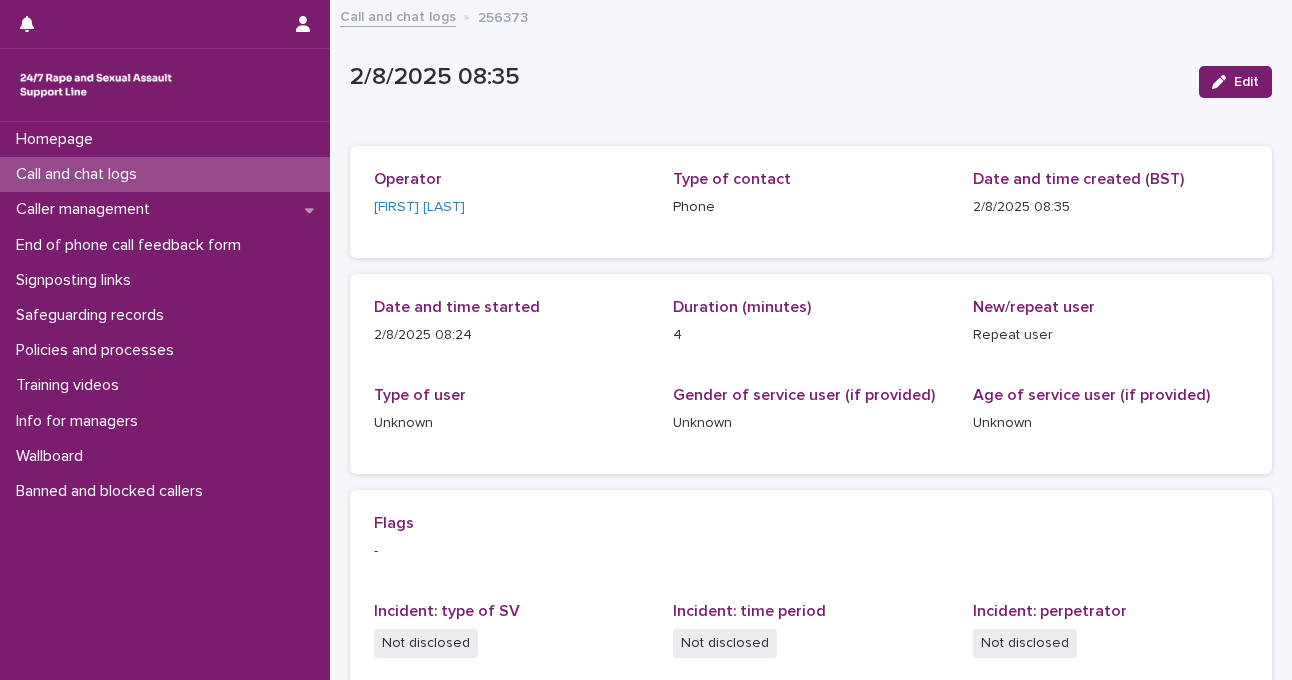 scroll, scrollTop: 0, scrollLeft: 0, axis: both 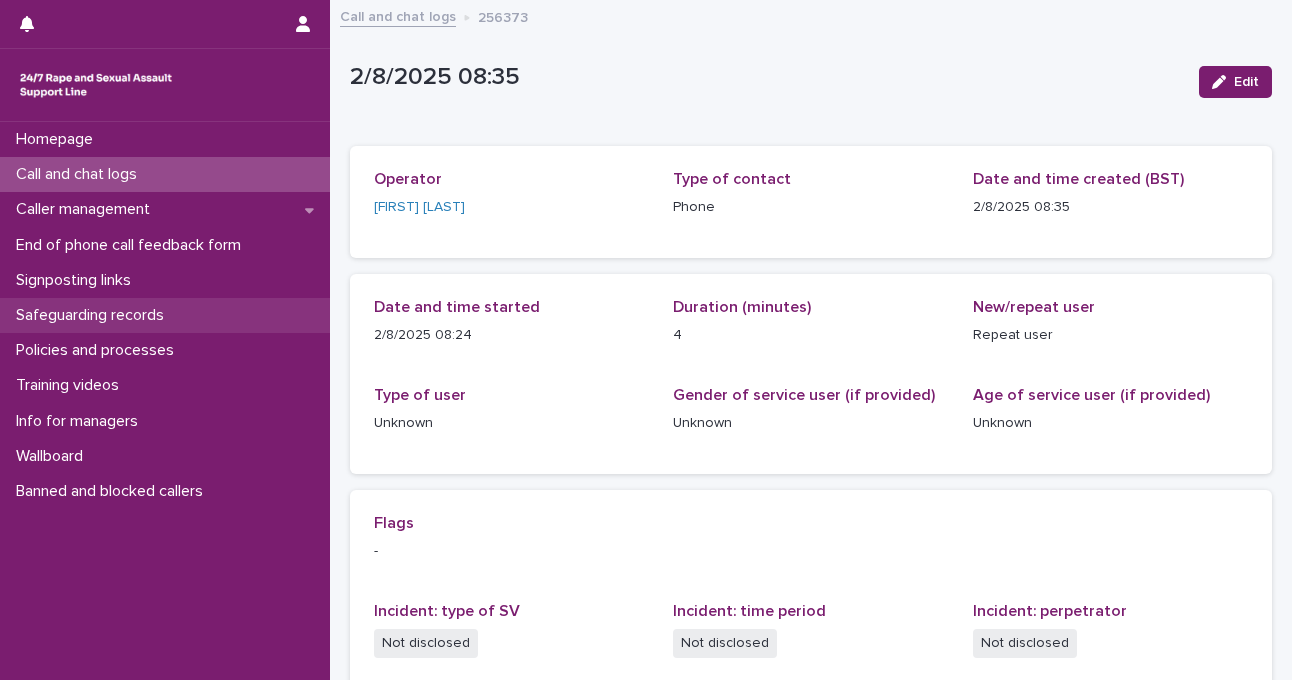 click on "Safeguarding records" at bounding box center [94, 315] 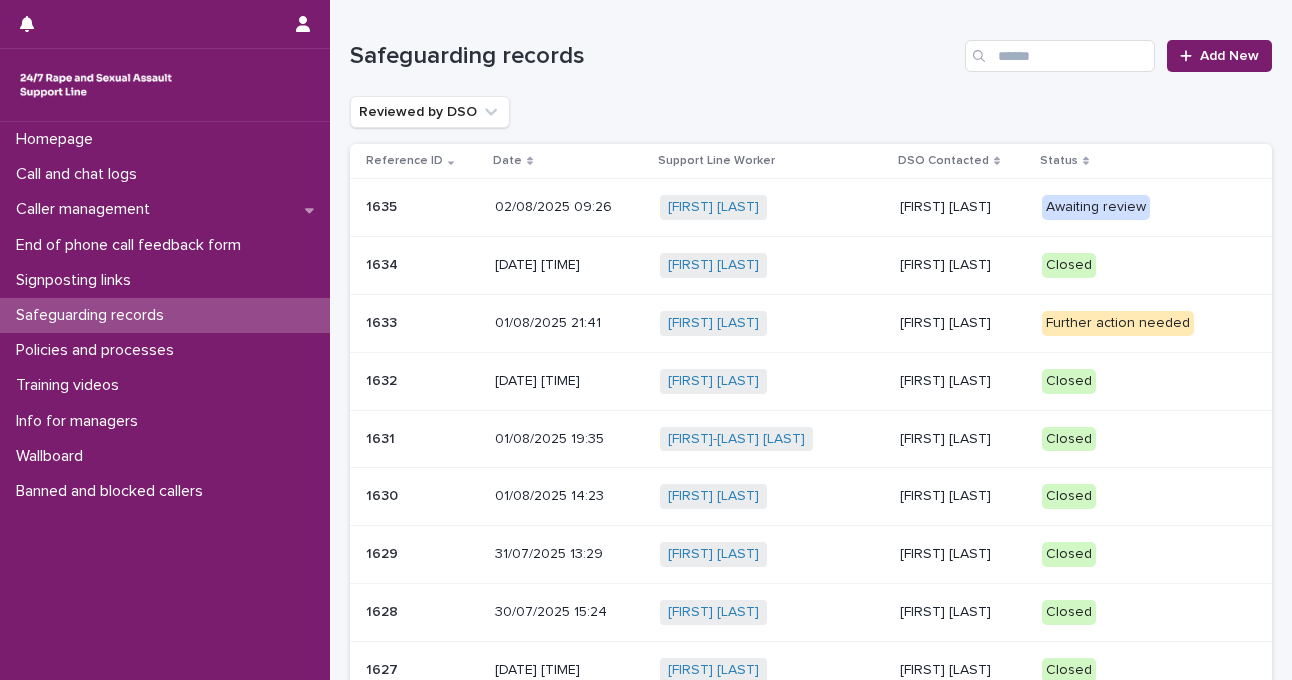 click on "Awaiting review" at bounding box center [1096, 207] 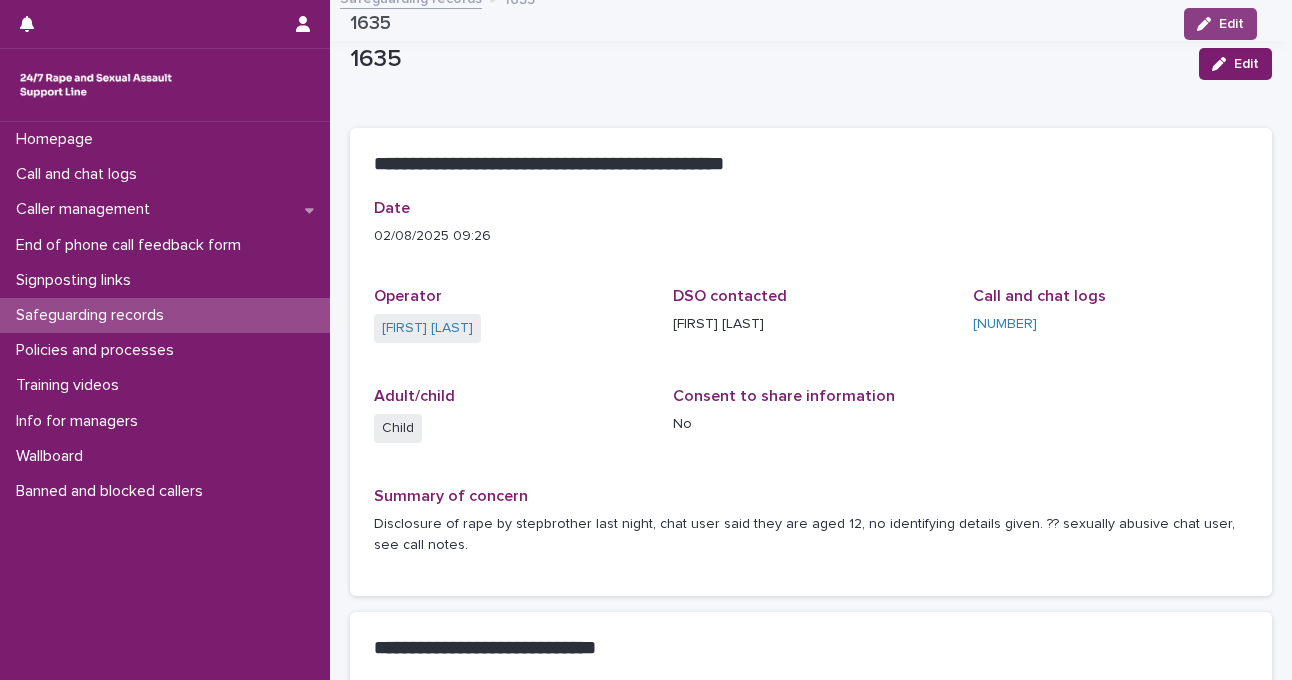 scroll, scrollTop: 15, scrollLeft: 0, axis: vertical 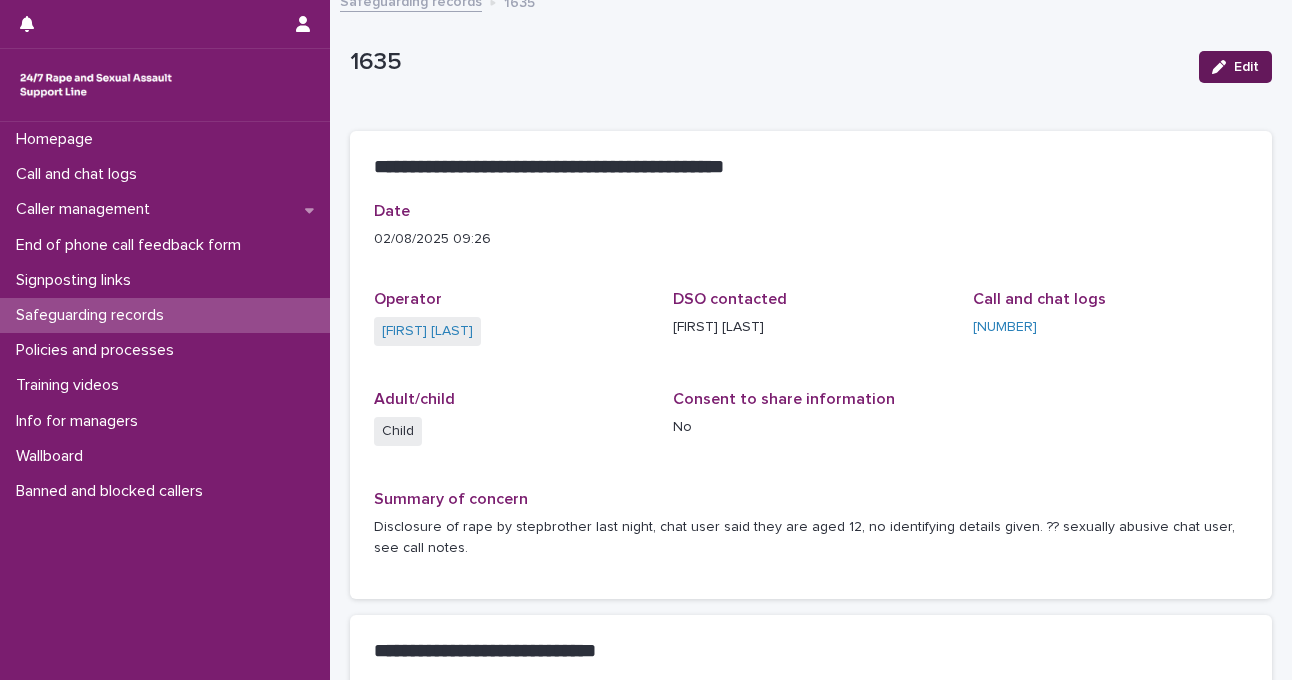 click on "Edit" at bounding box center [1235, 67] 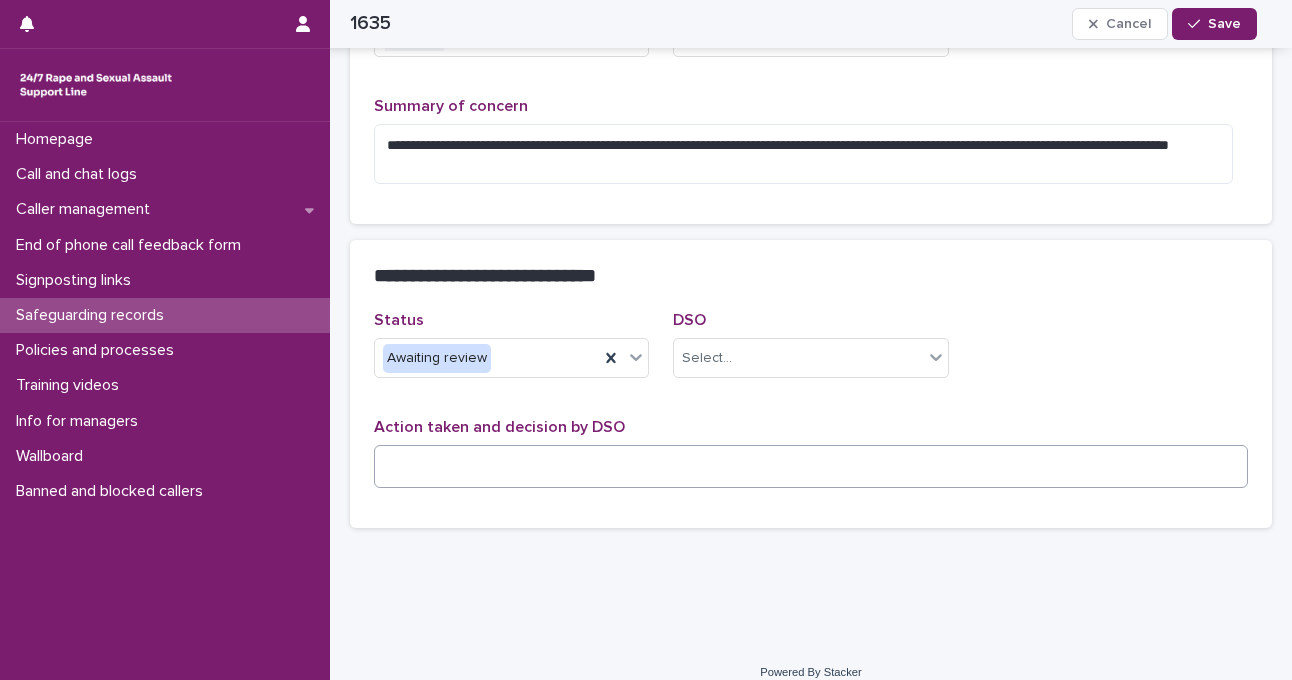 scroll, scrollTop: 423, scrollLeft: 0, axis: vertical 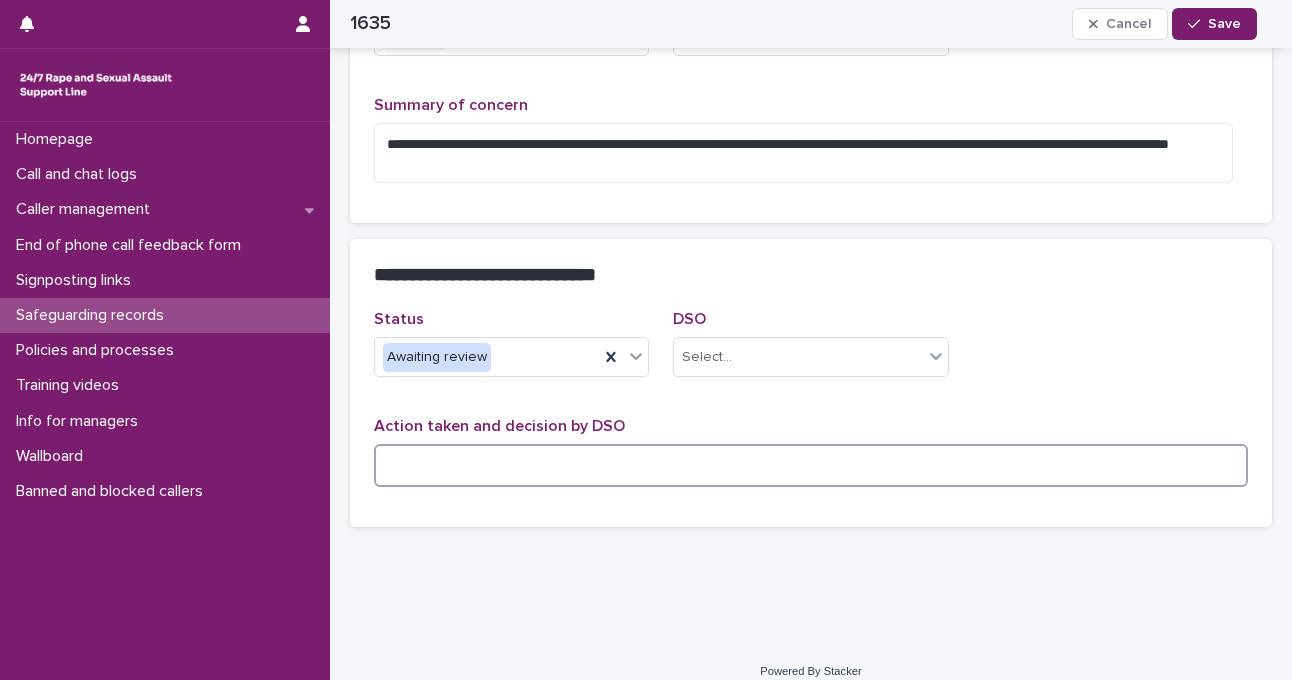 click at bounding box center (811, 465) 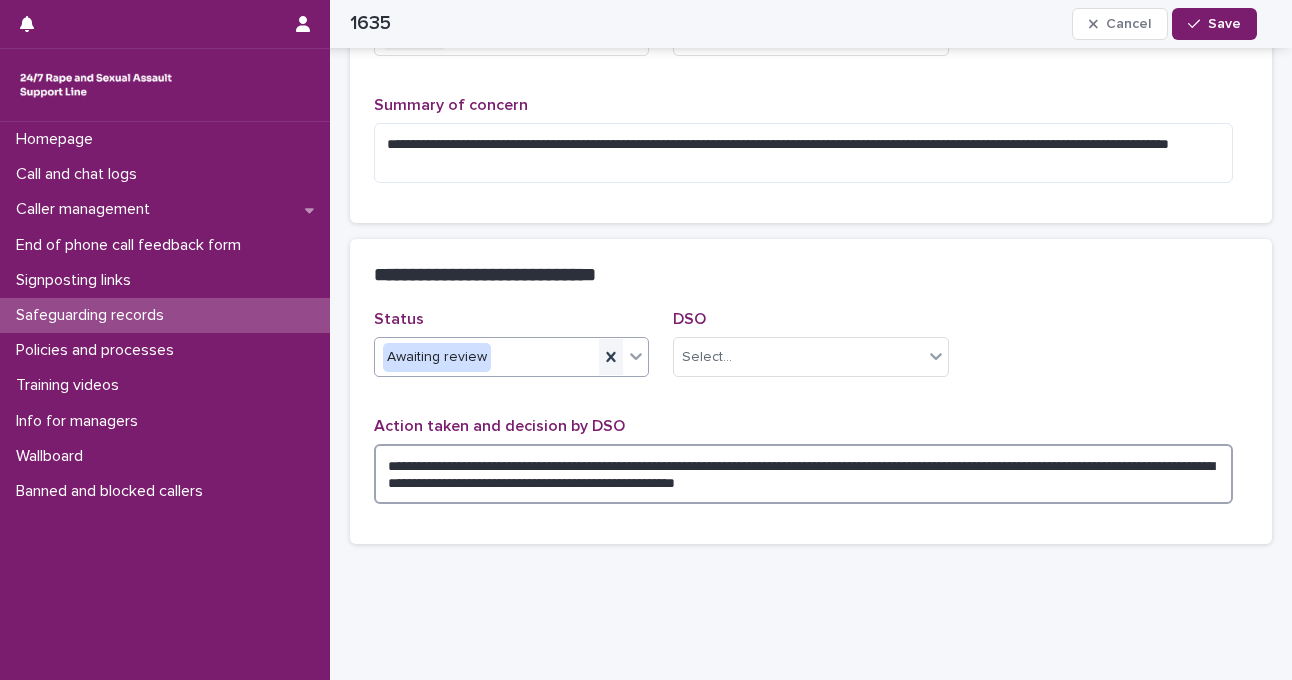 type on "**********" 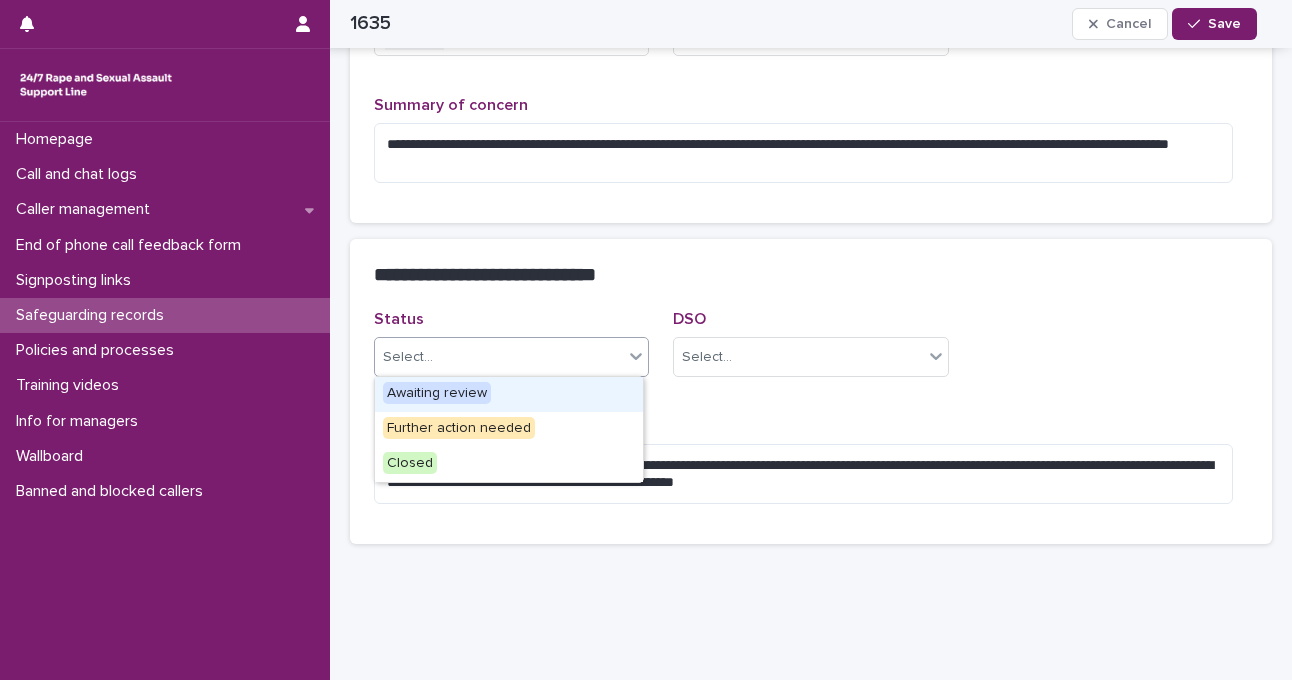 click 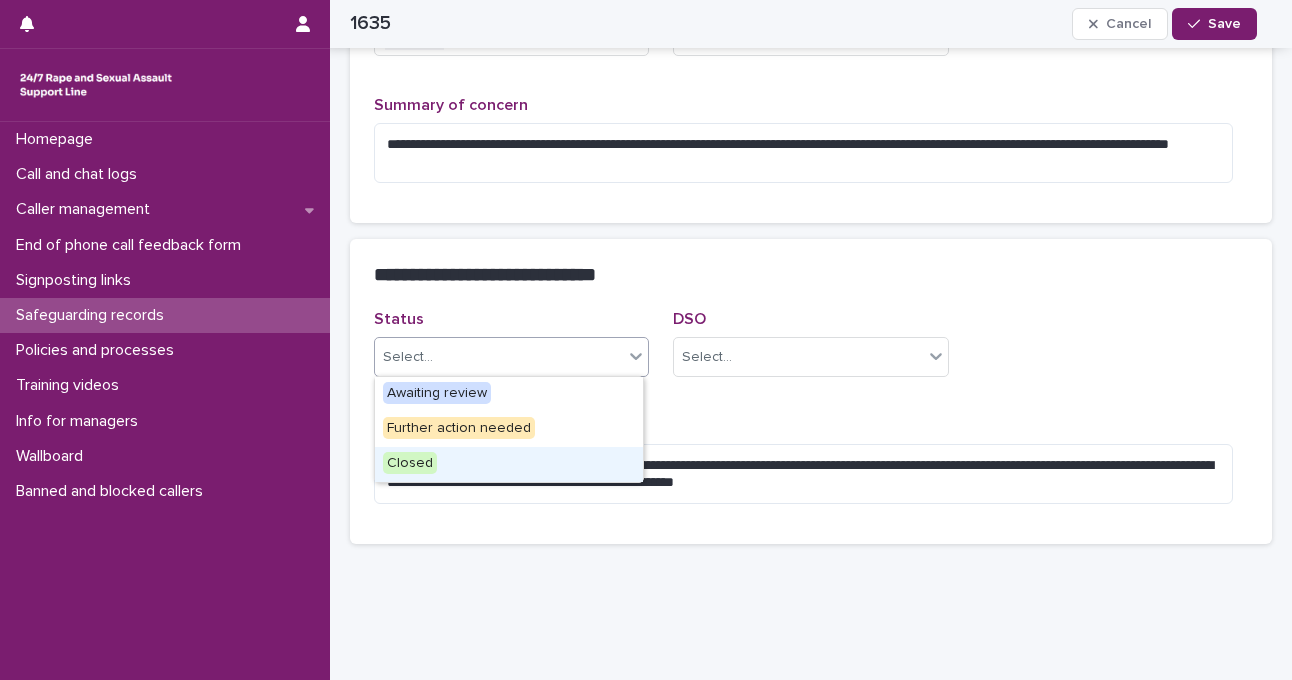click on "Closed" at bounding box center [509, 464] 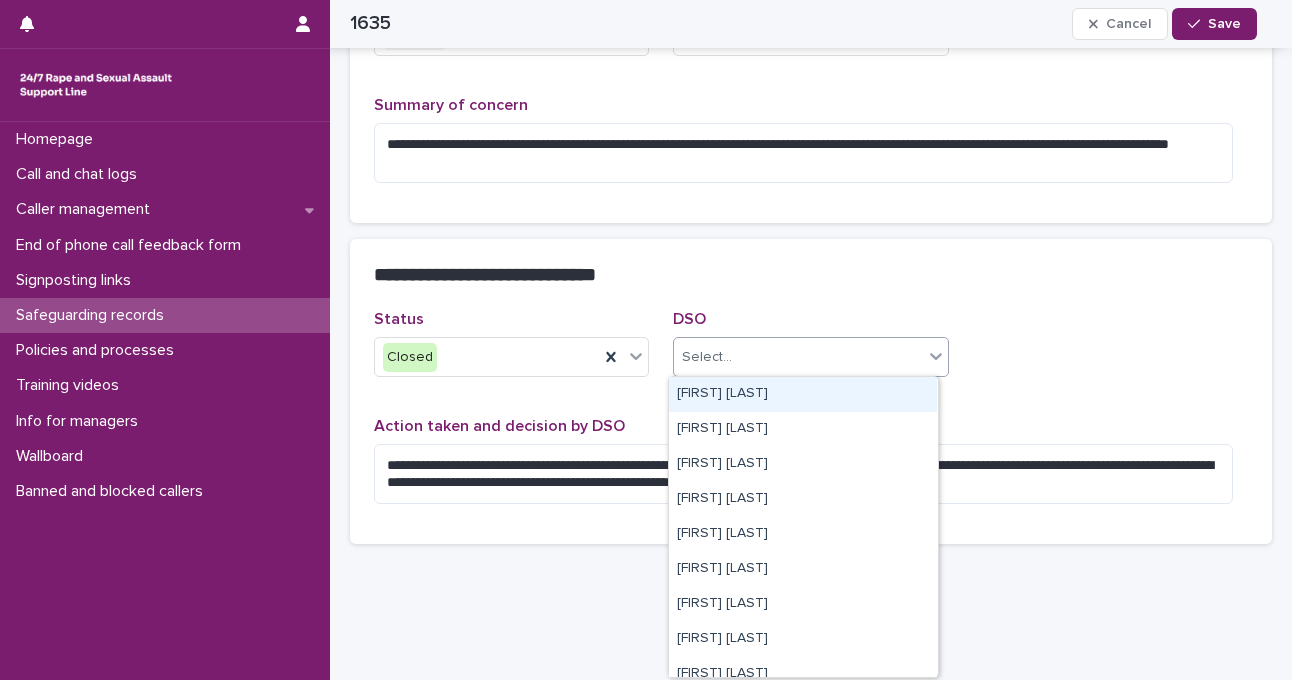 click on "Select..." at bounding box center [798, 357] 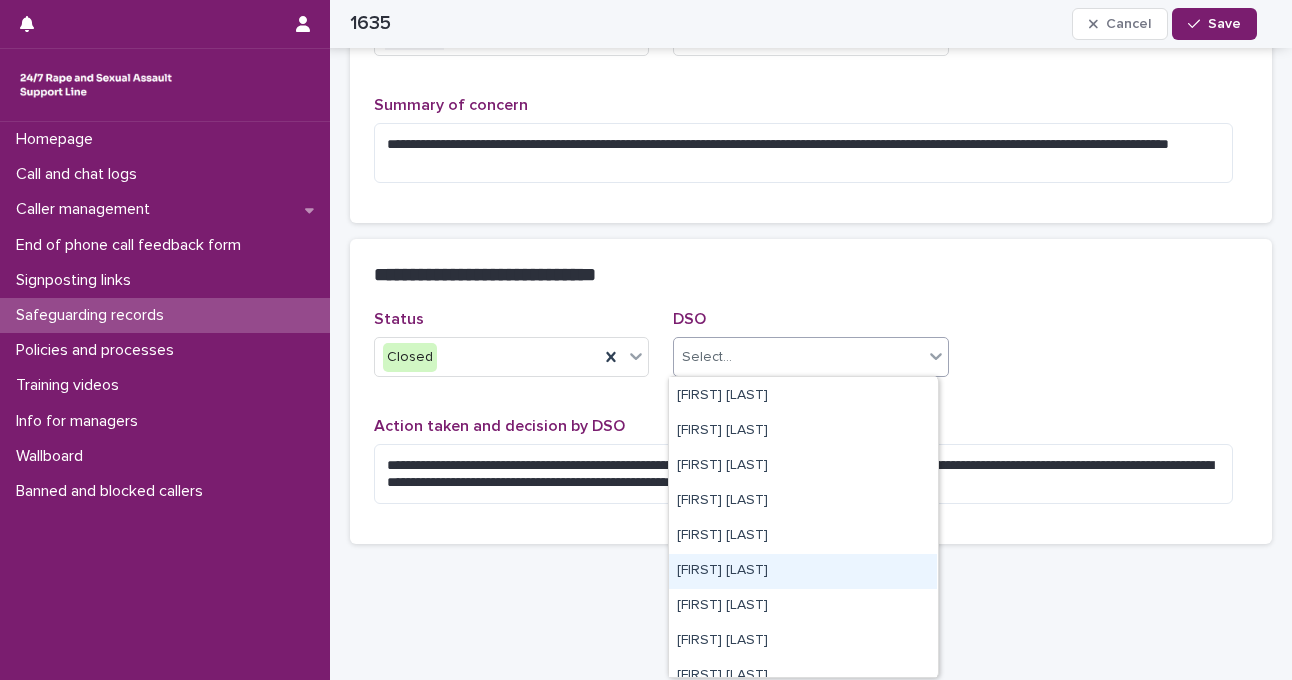 scroll, scrollTop: 139, scrollLeft: 0, axis: vertical 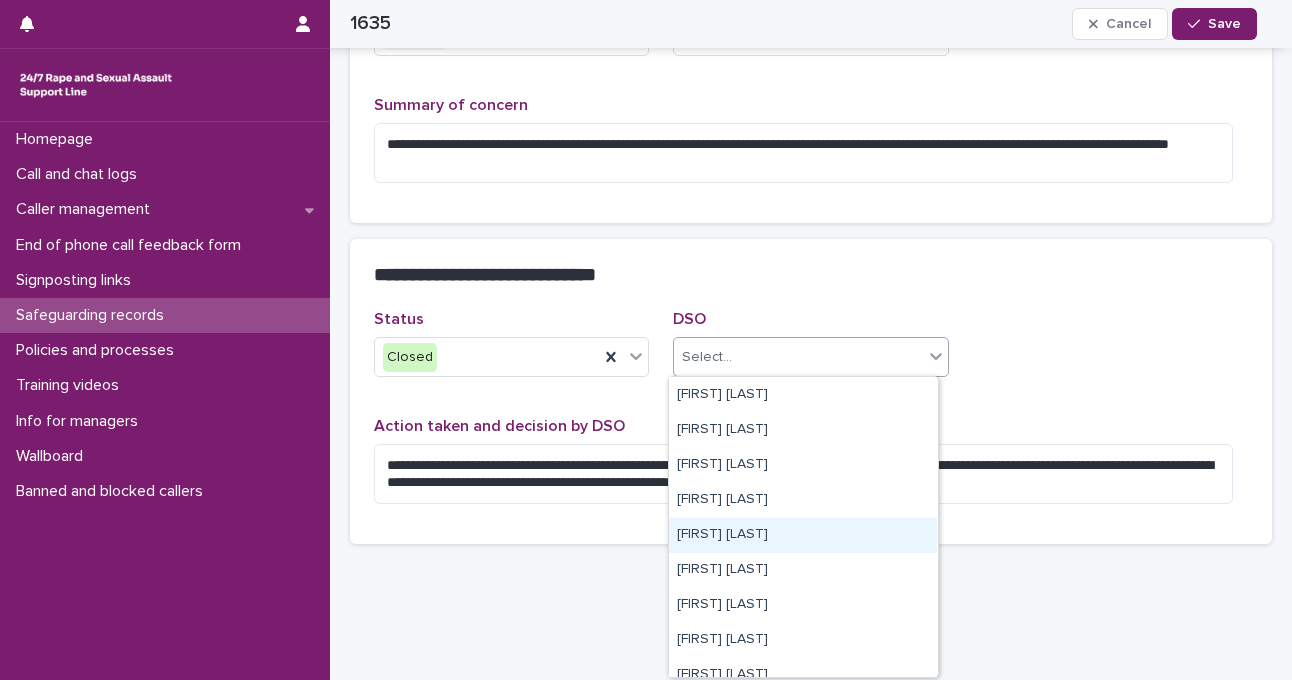 click on "[FIRST] [LAST]" at bounding box center [803, 535] 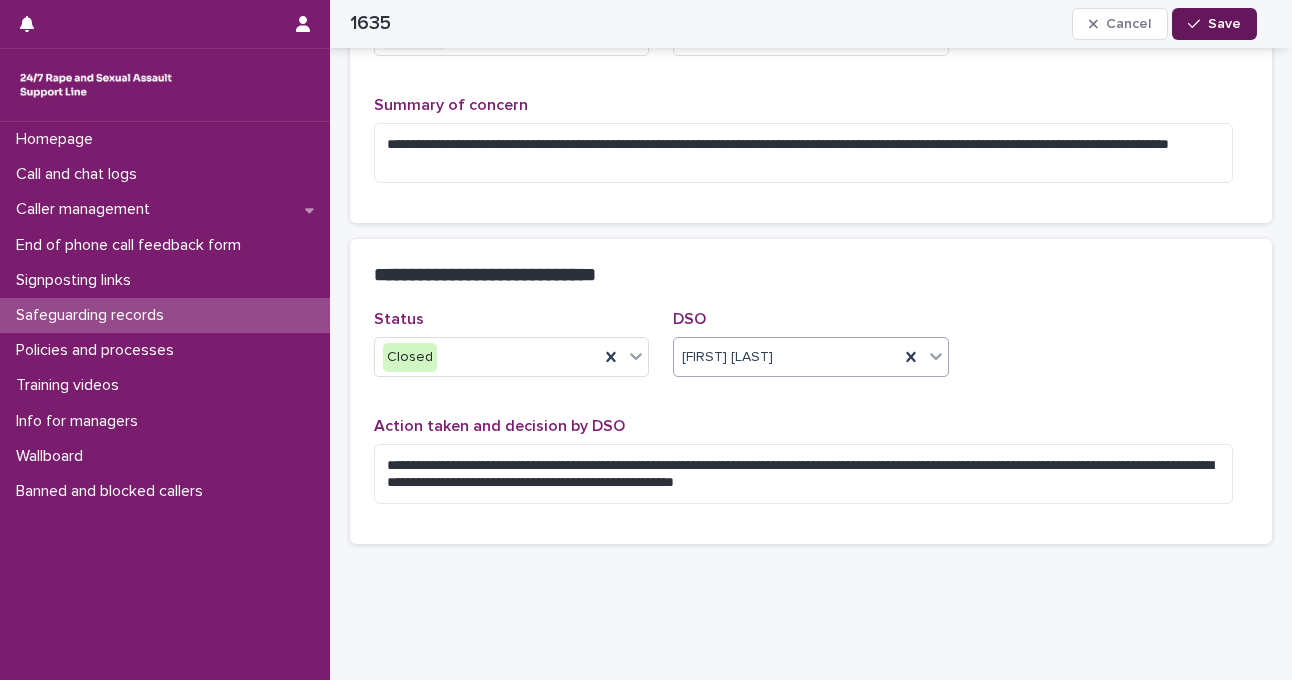 click on "Save" at bounding box center (1214, 24) 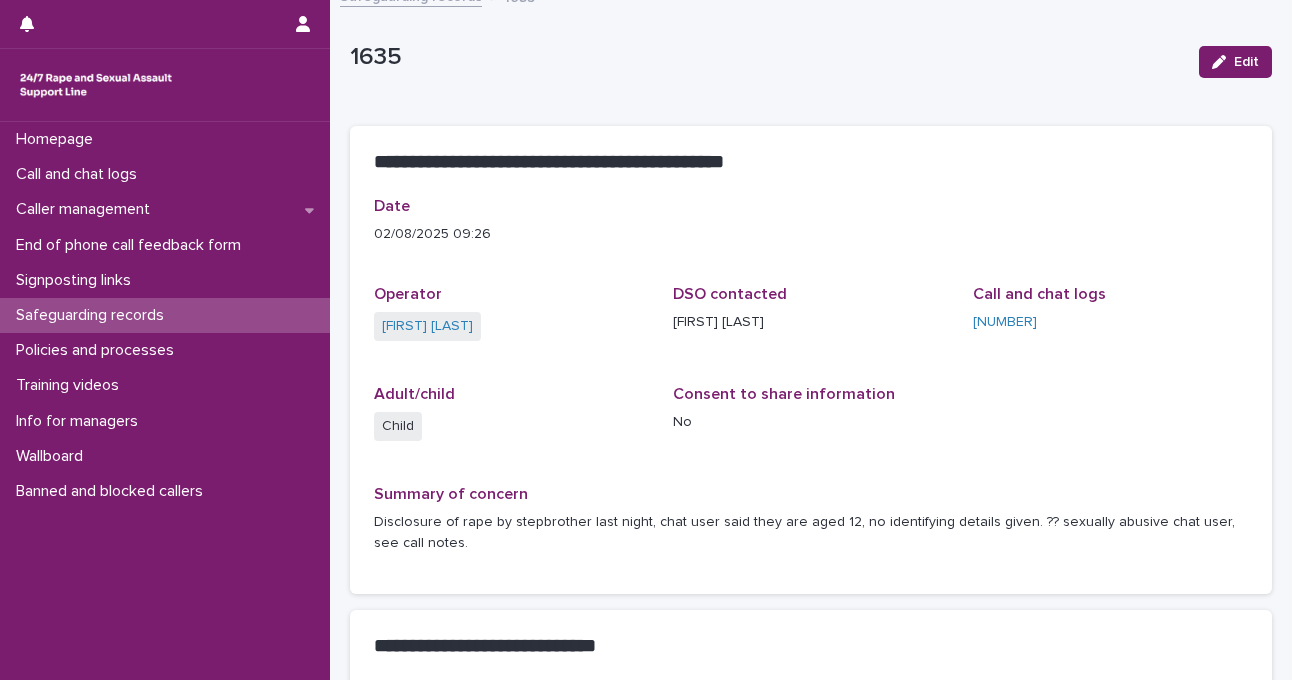 scroll, scrollTop: 0, scrollLeft: 0, axis: both 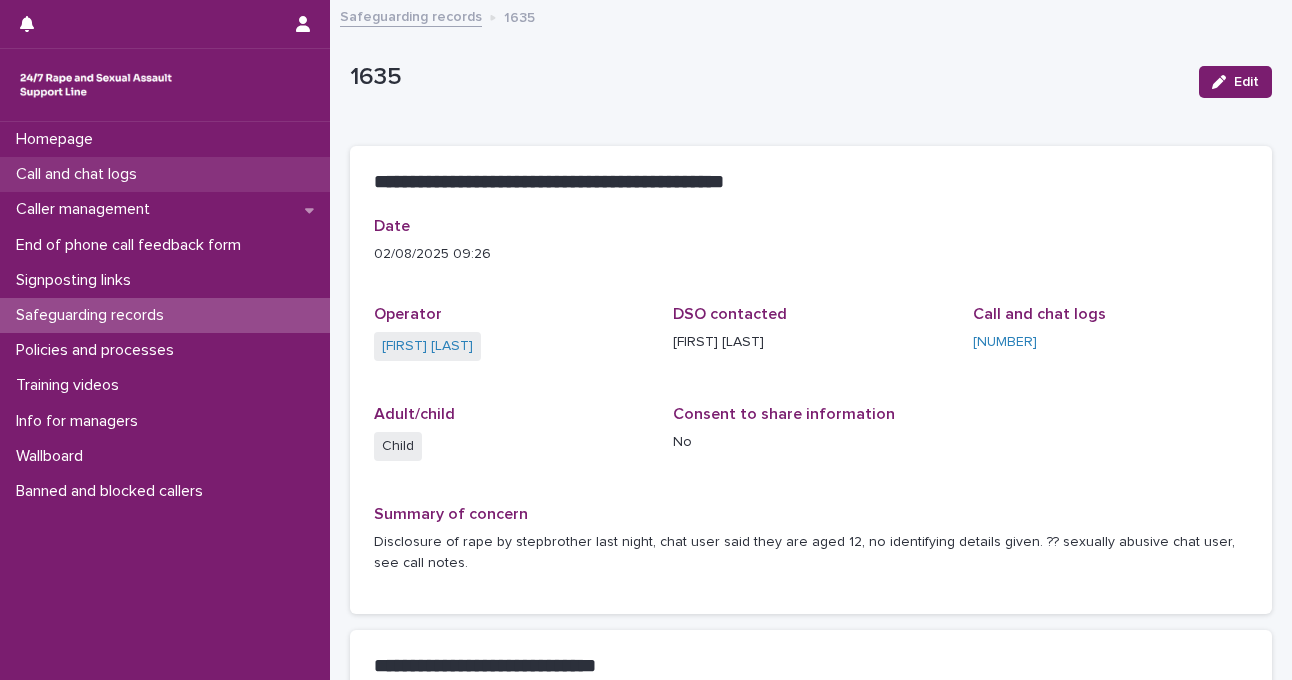 click on "Call and chat logs" at bounding box center [80, 174] 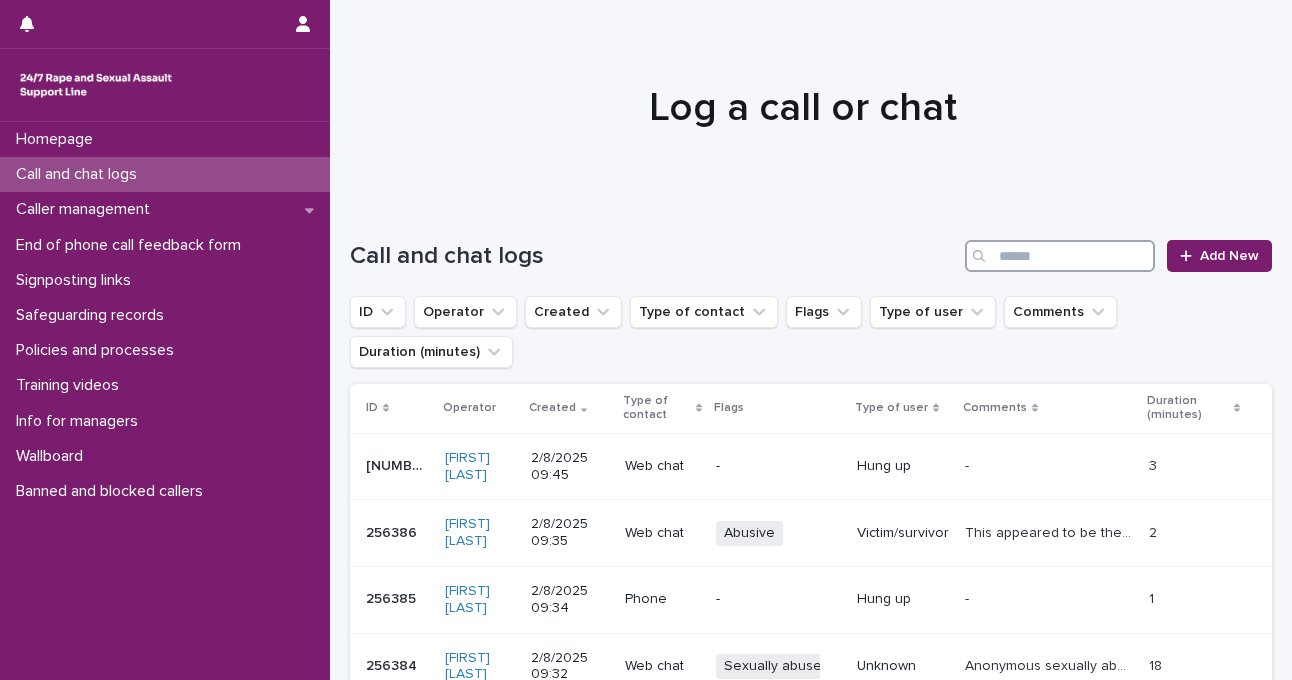 click at bounding box center (1060, 256) 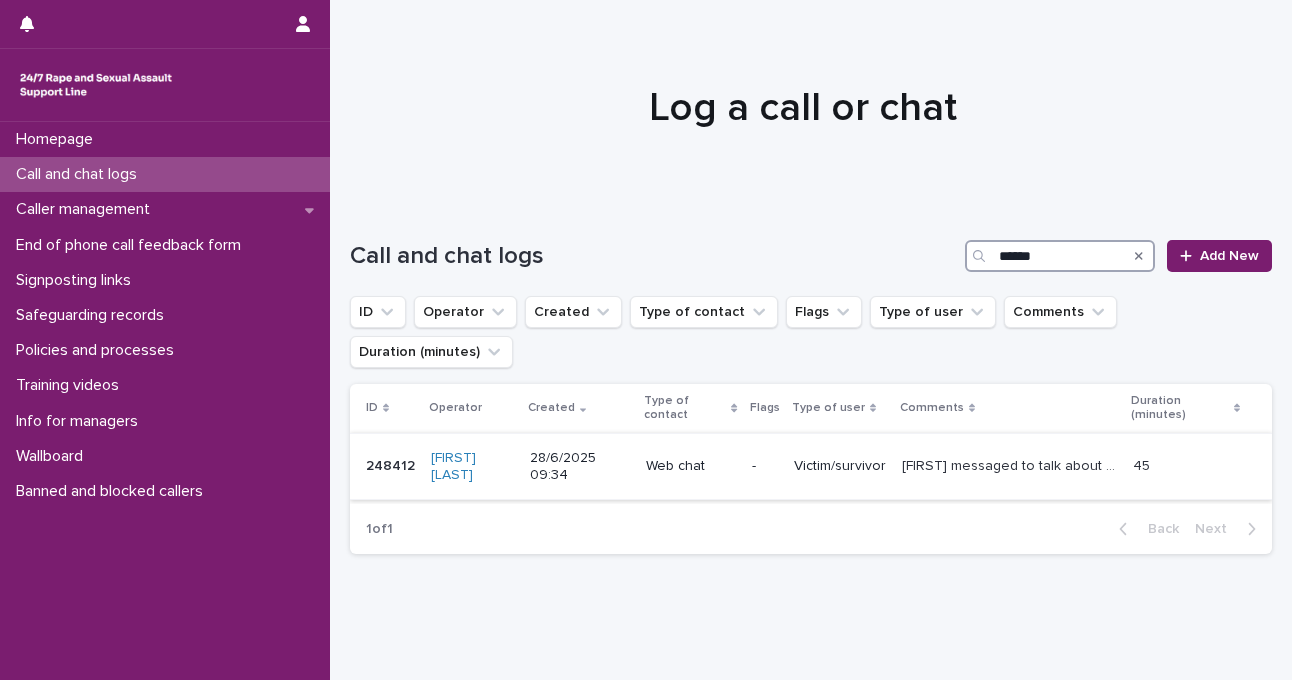 type on "******" 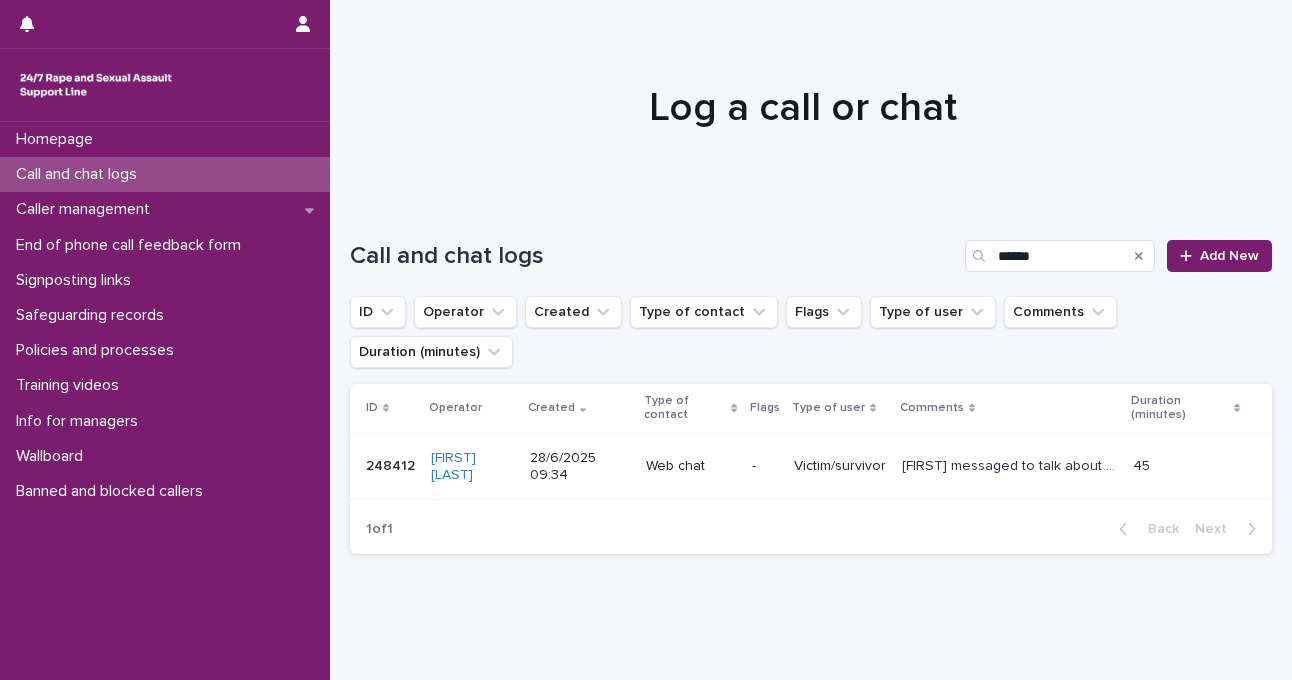 click on "-" at bounding box center [765, 466] 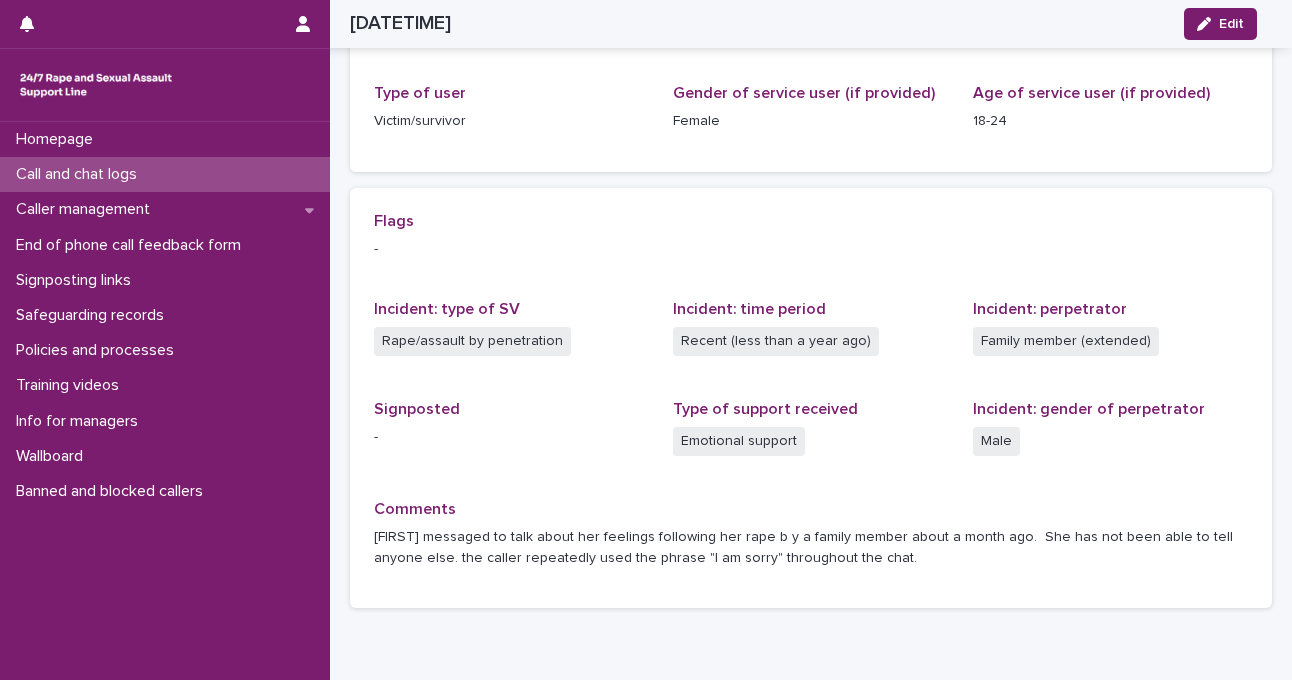 scroll, scrollTop: 403, scrollLeft: 0, axis: vertical 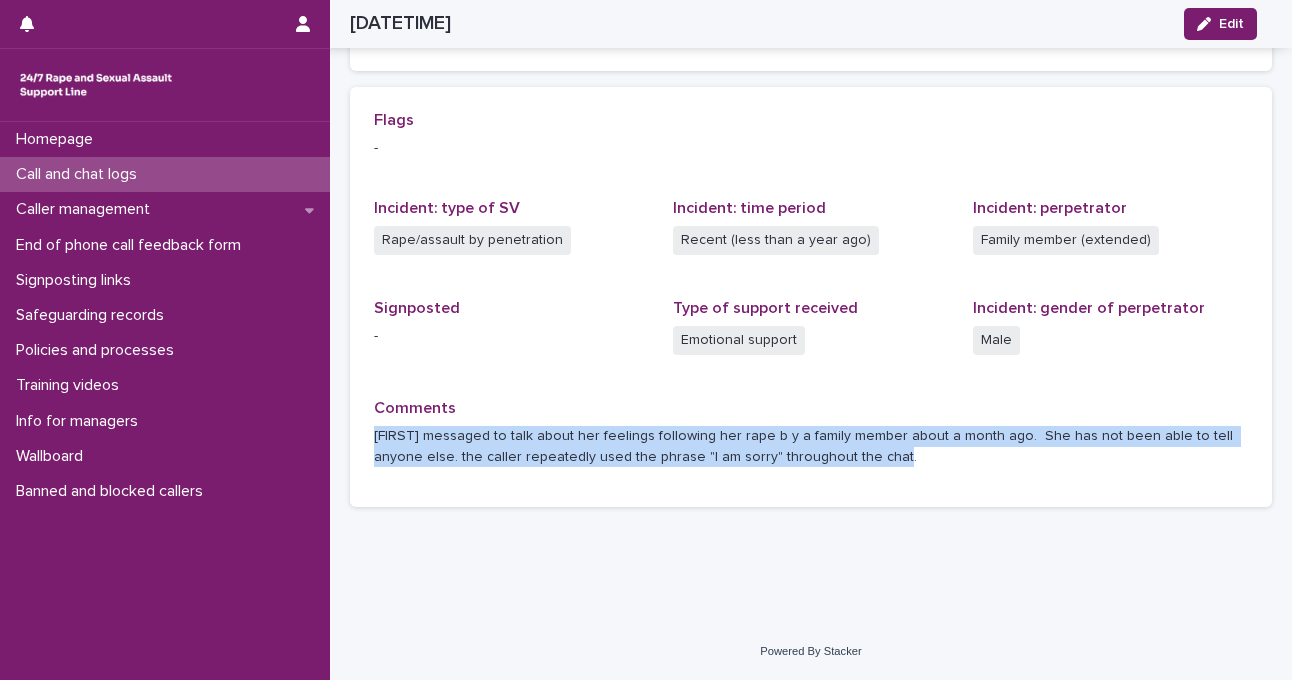 drag, startPoint x: 375, startPoint y: 434, endPoint x: 953, endPoint y: 483, distance: 580.07324 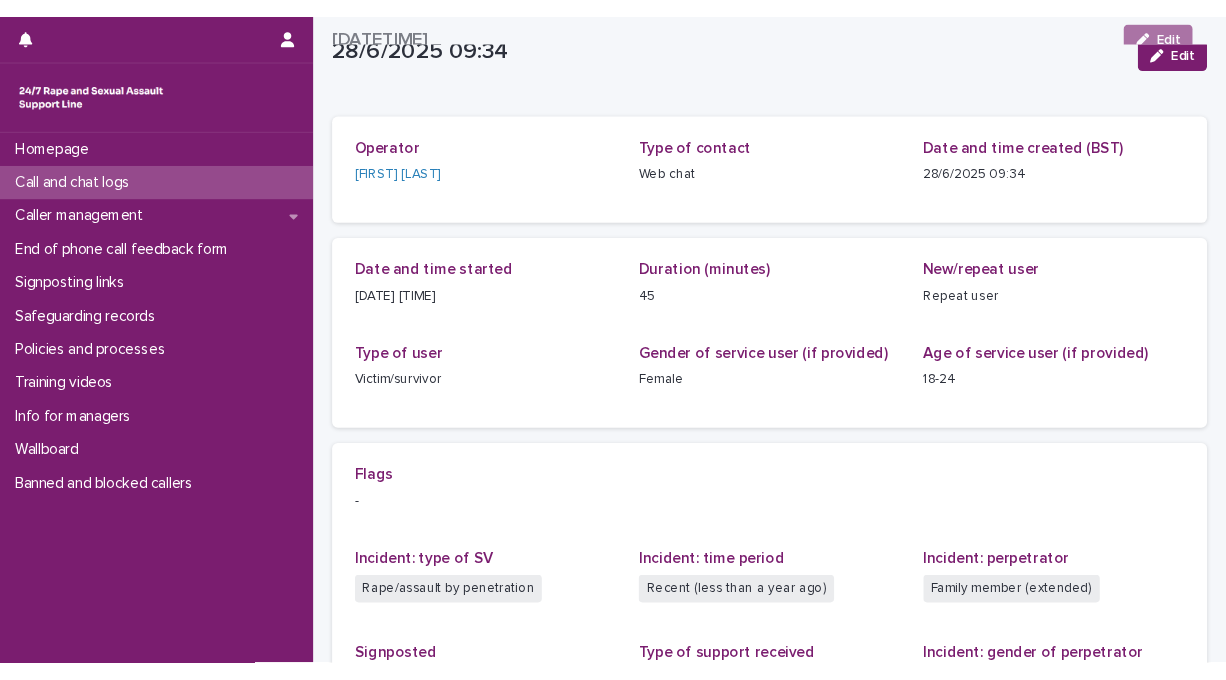 scroll, scrollTop: 0, scrollLeft: 0, axis: both 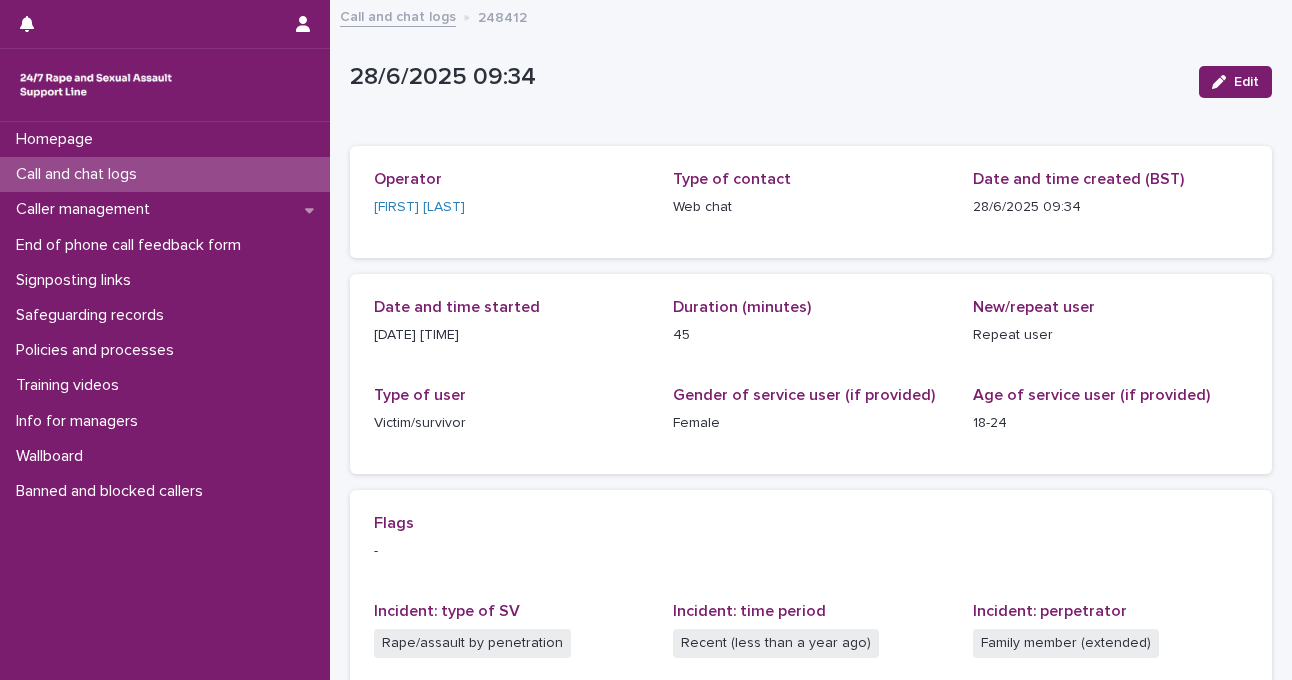 click on "Call and chat logs" at bounding box center [398, 15] 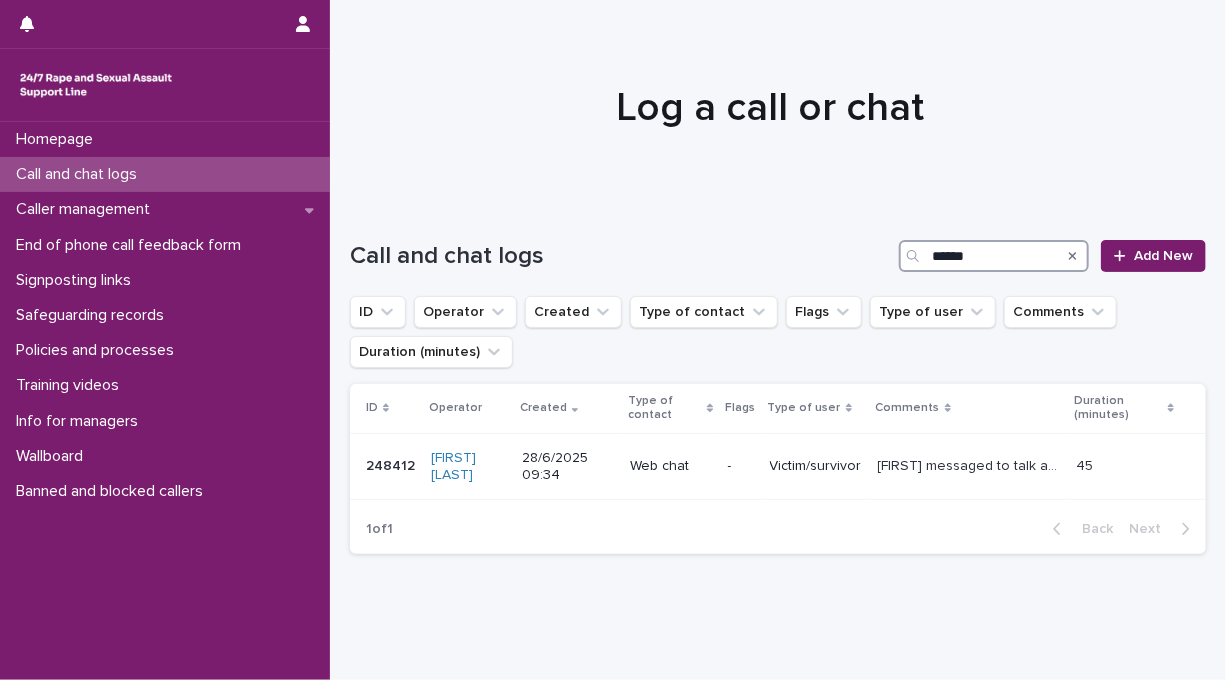click on "******" at bounding box center [994, 256] 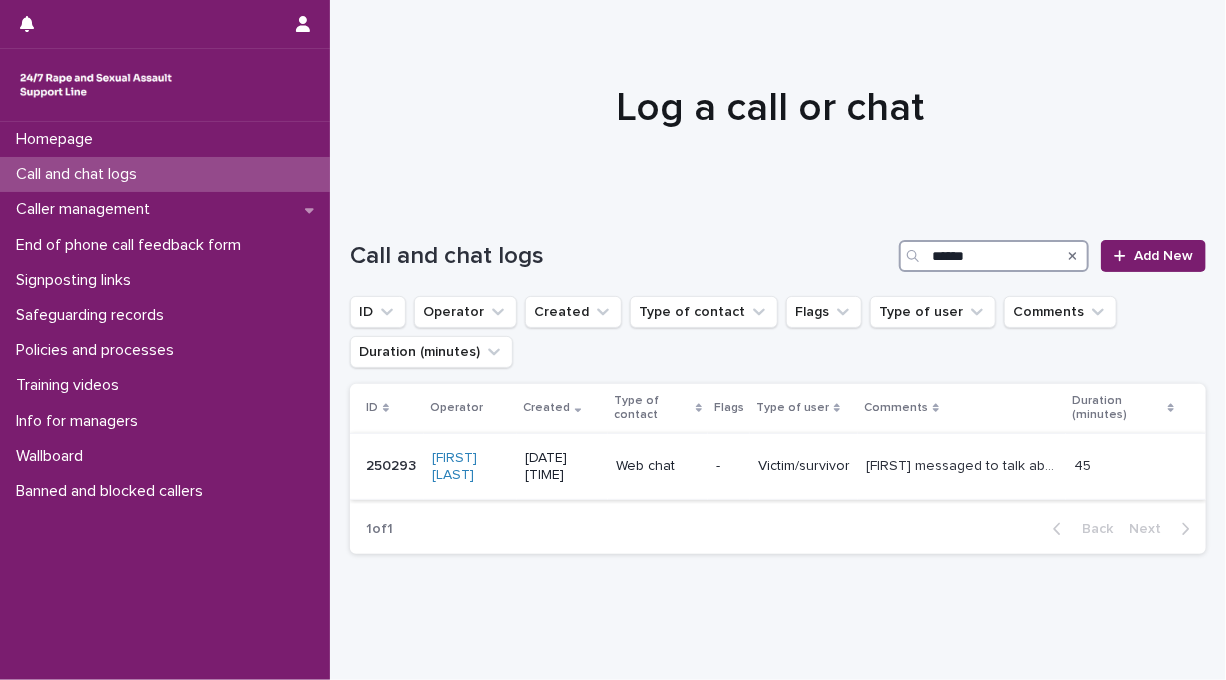 type on "******" 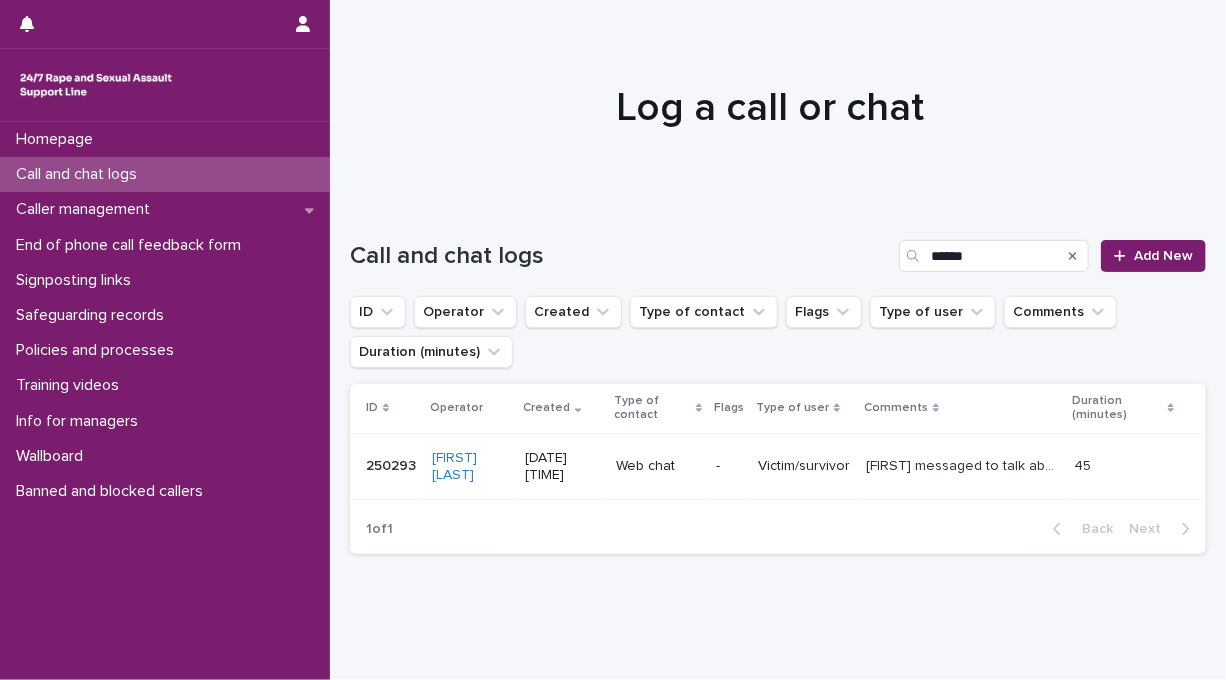 click on "Victim/survivor" at bounding box center (804, 466) 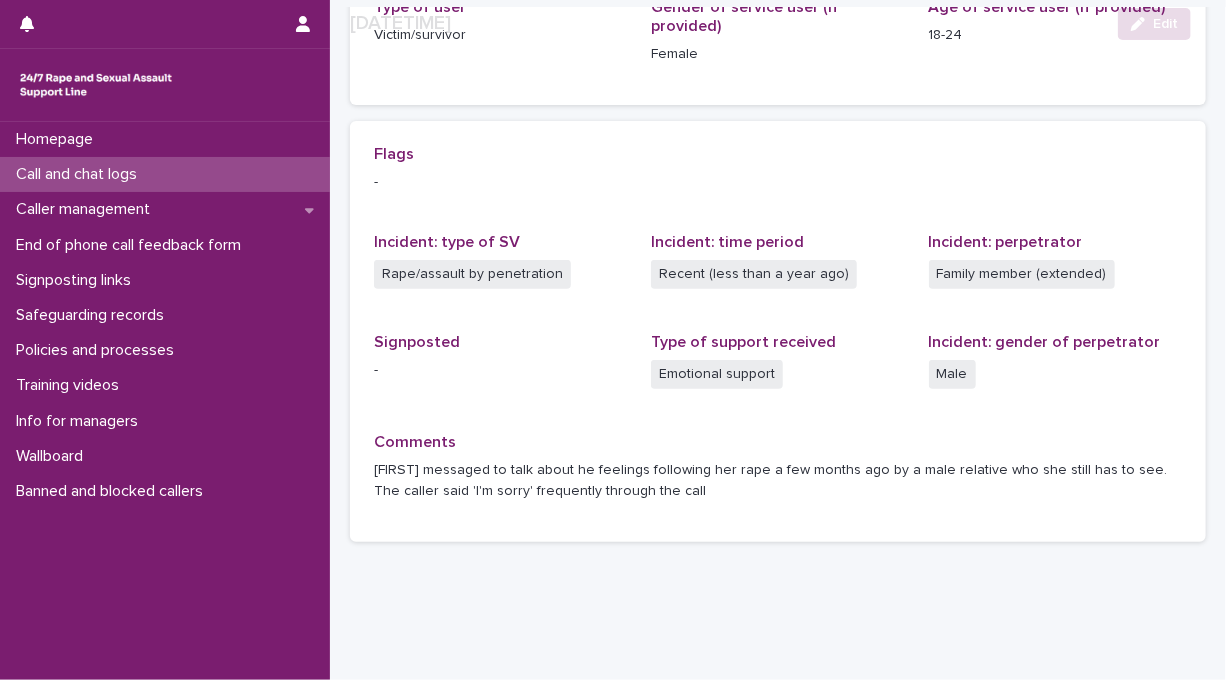 scroll, scrollTop: 422, scrollLeft: 0, axis: vertical 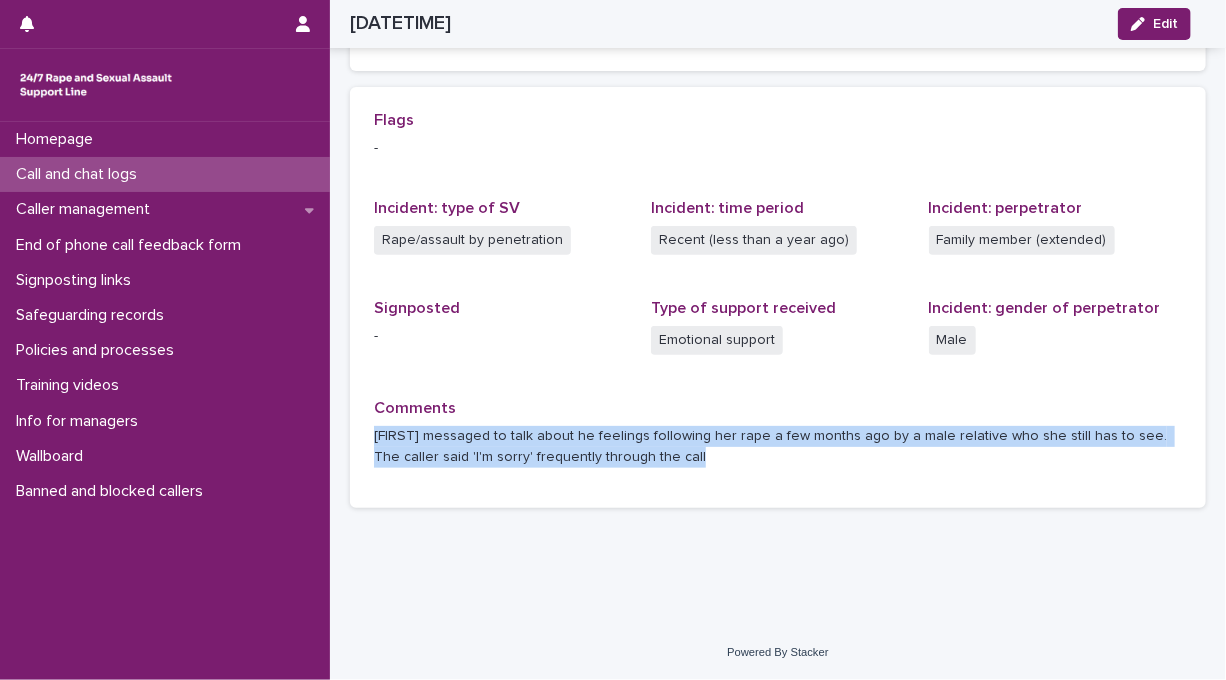 drag, startPoint x: 372, startPoint y: 433, endPoint x: 746, endPoint y: 466, distance: 375.45306 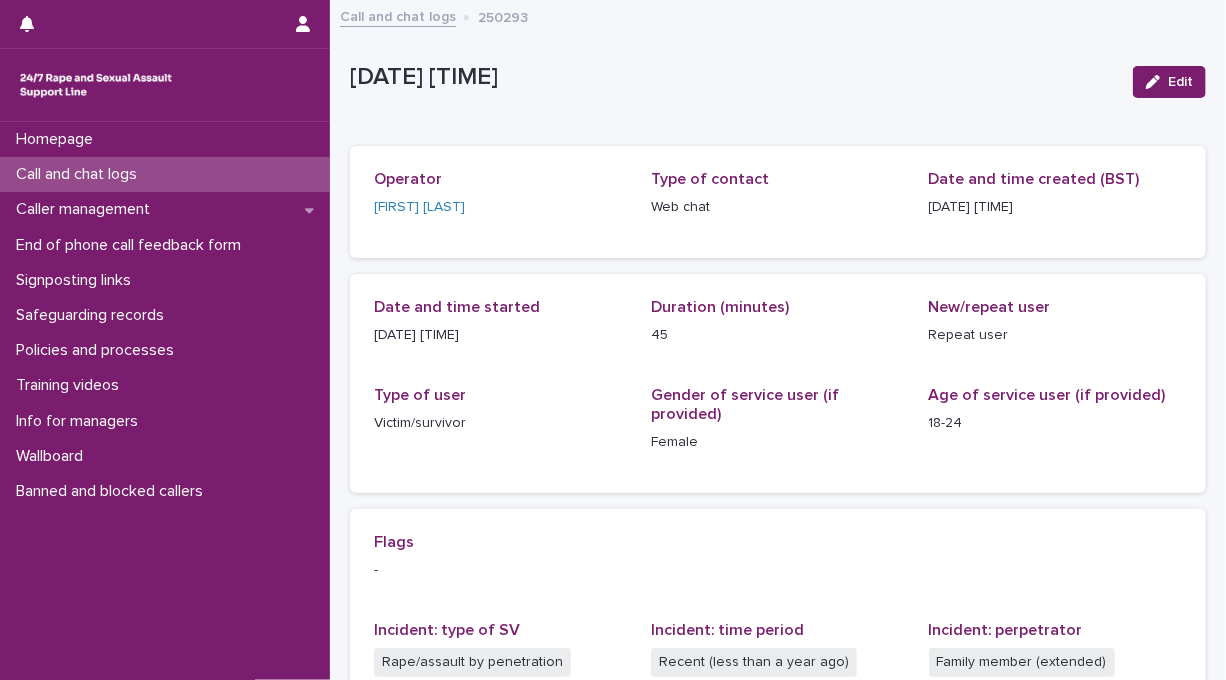 scroll, scrollTop: 0, scrollLeft: 0, axis: both 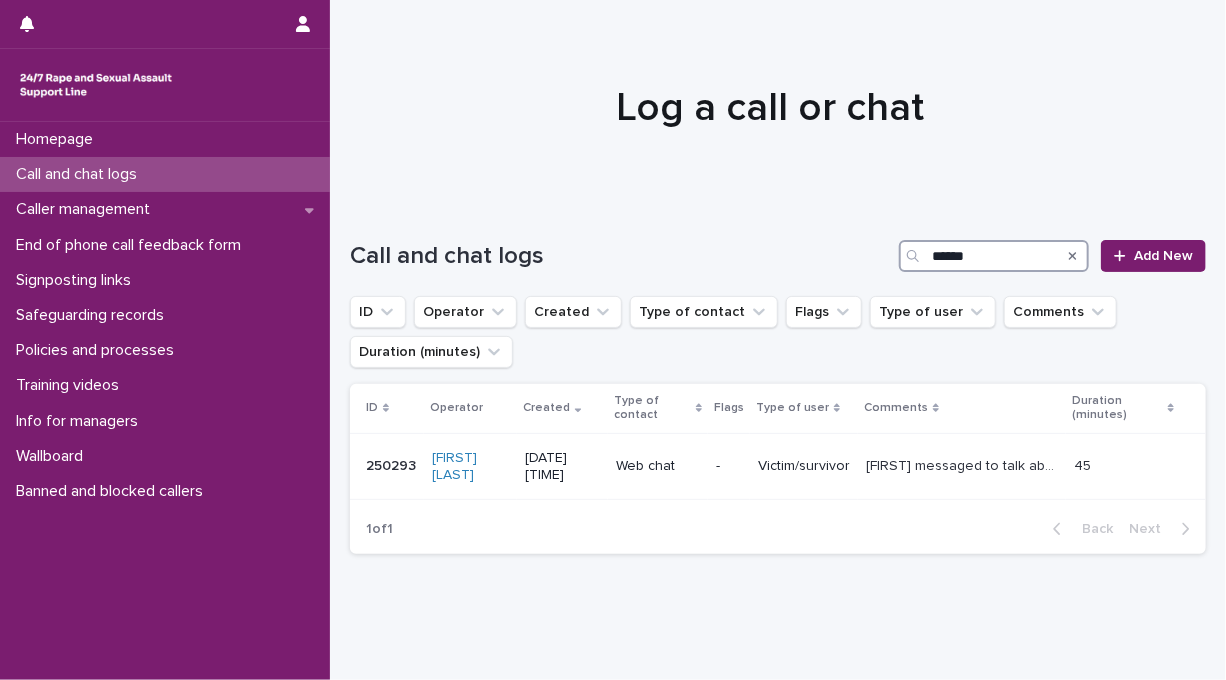 click on "******" at bounding box center [994, 256] 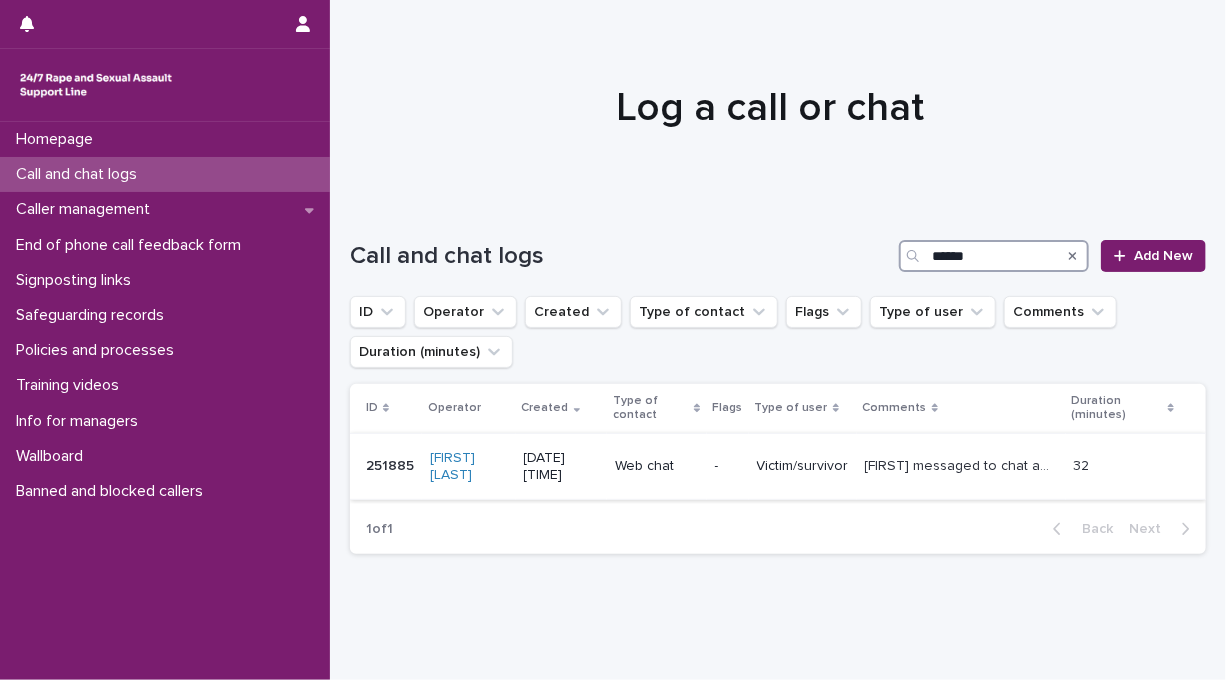type on "******" 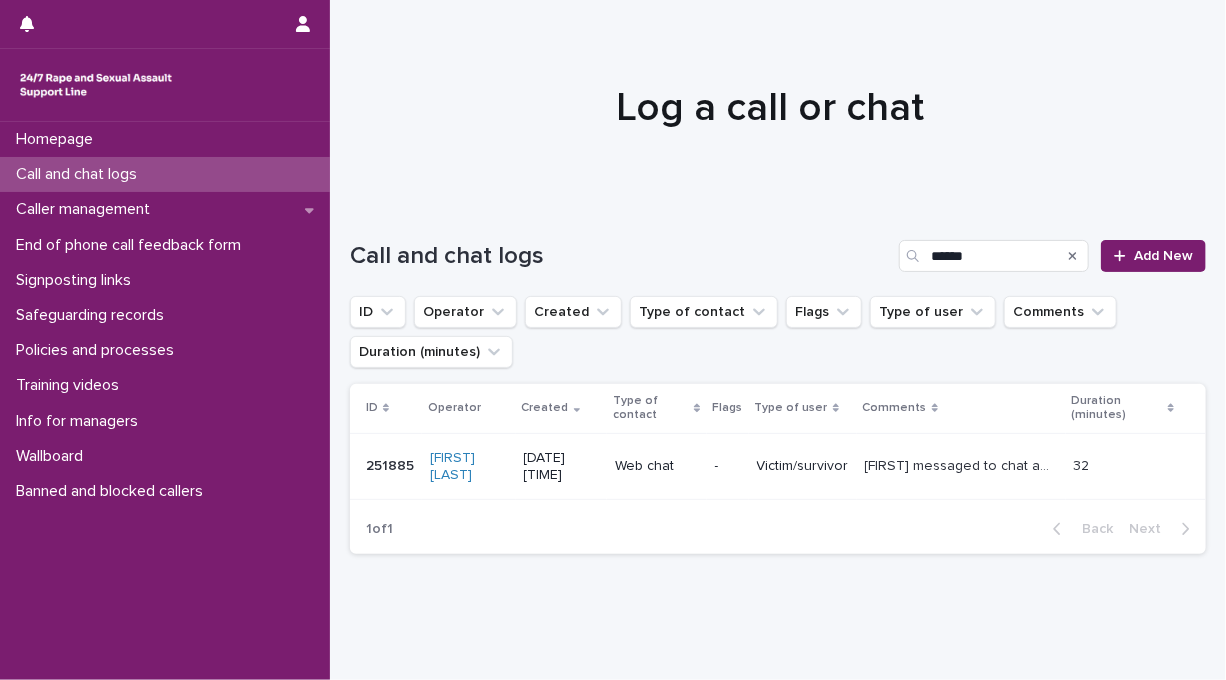 click on "Victim/survivor" at bounding box center (803, 466) 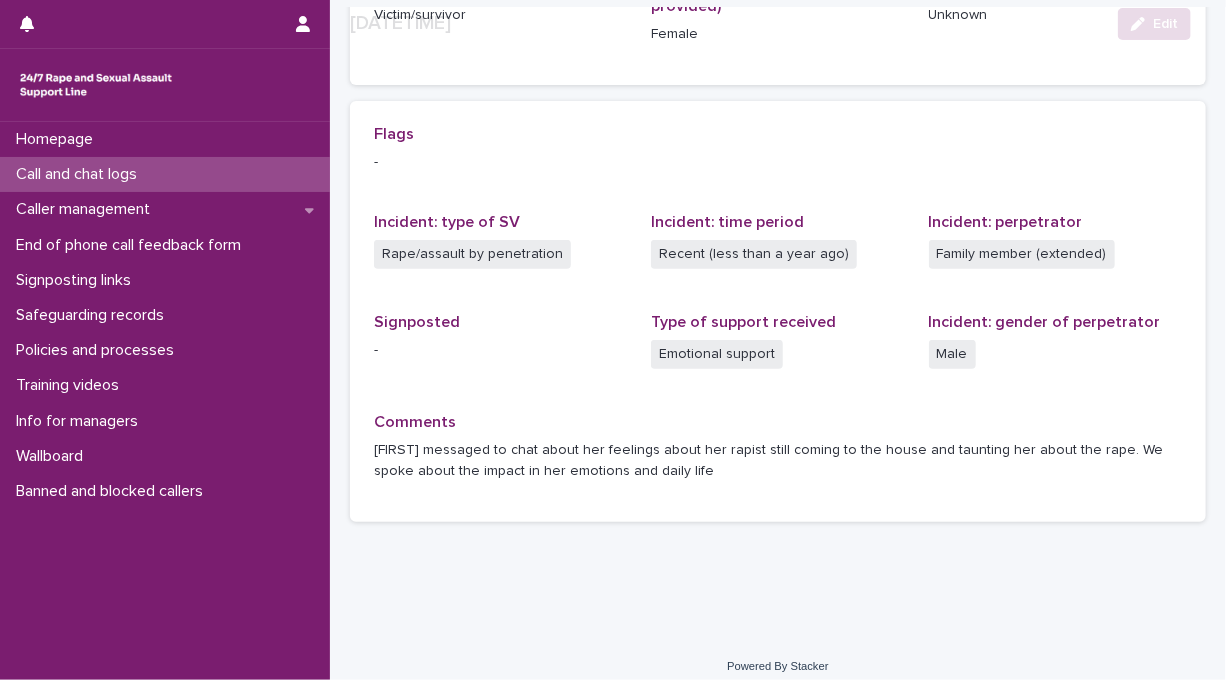 scroll, scrollTop: 422, scrollLeft: 0, axis: vertical 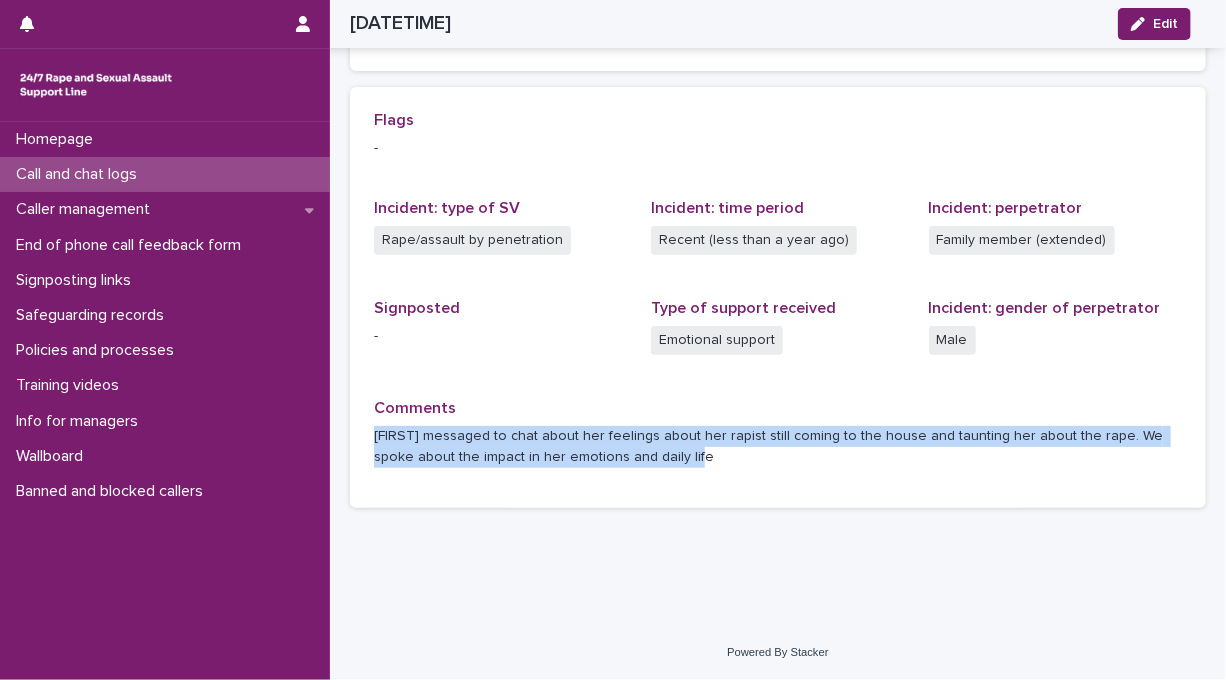 drag, startPoint x: 378, startPoint y: 438, endPoint x: 741, endPoint y: 469, distance: 364.3213 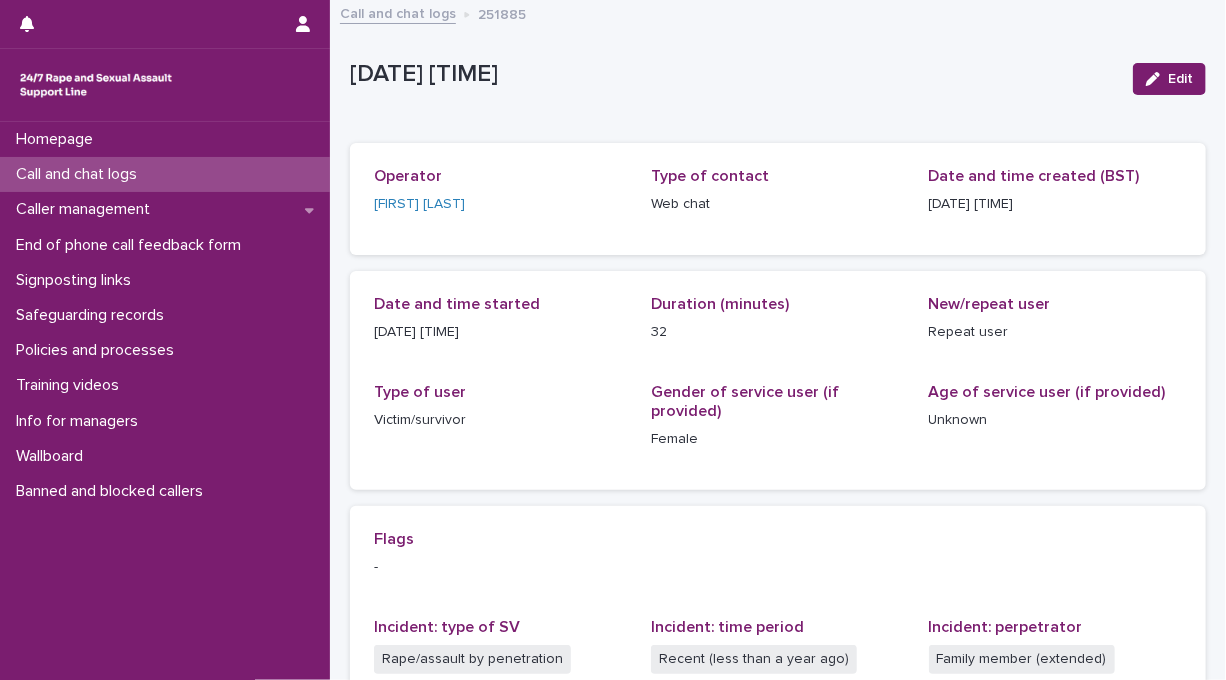 scroll, scrollTop: 2, scrollLeft: 0, axis: vertical 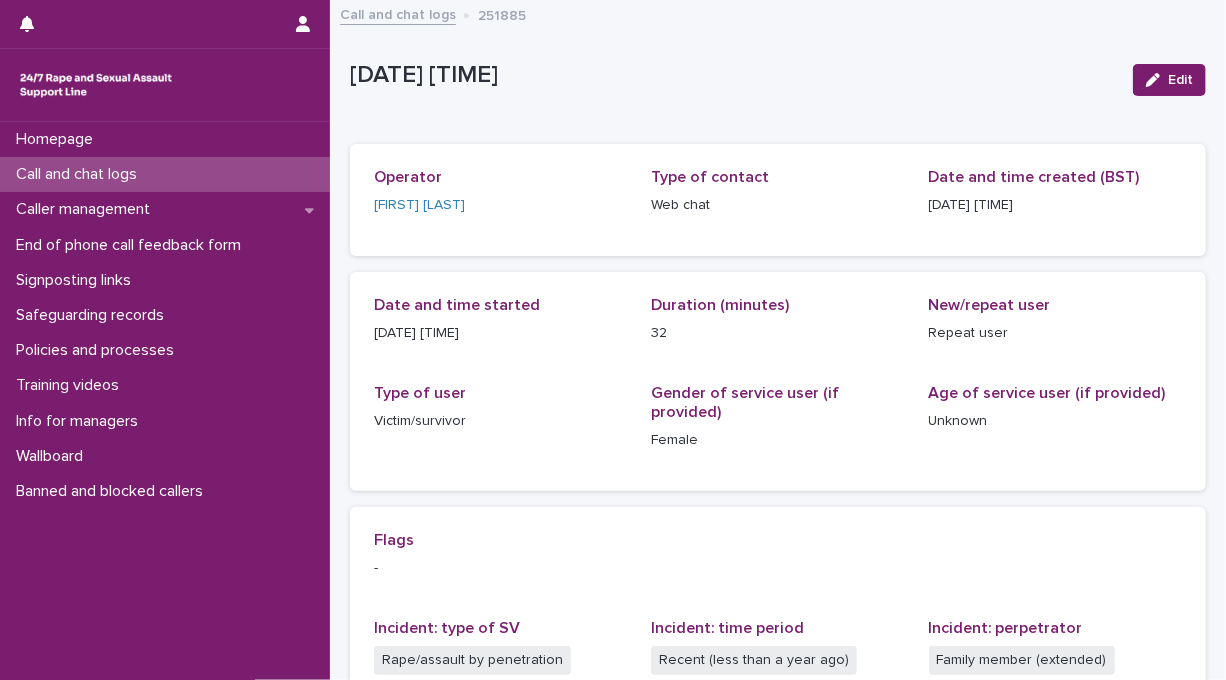 click on "Call and chat logs" at bounding box center [398, 13] 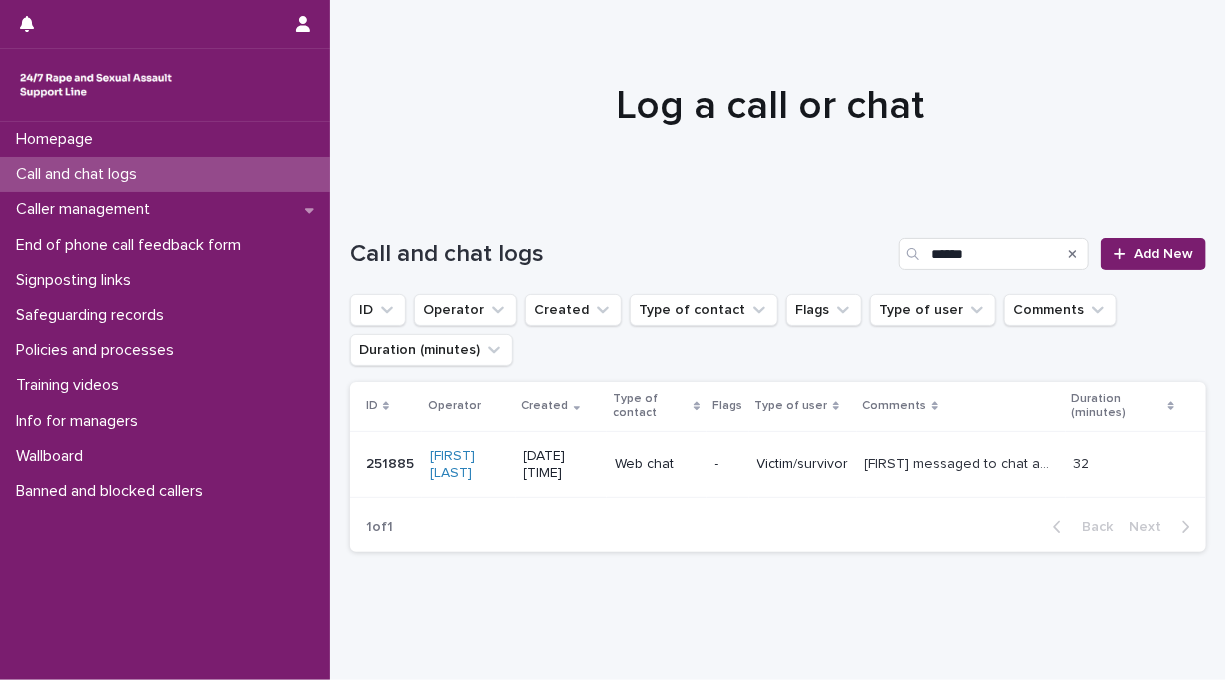 scroll, scrollTop: 0, scrollLeft: 0, axis: both 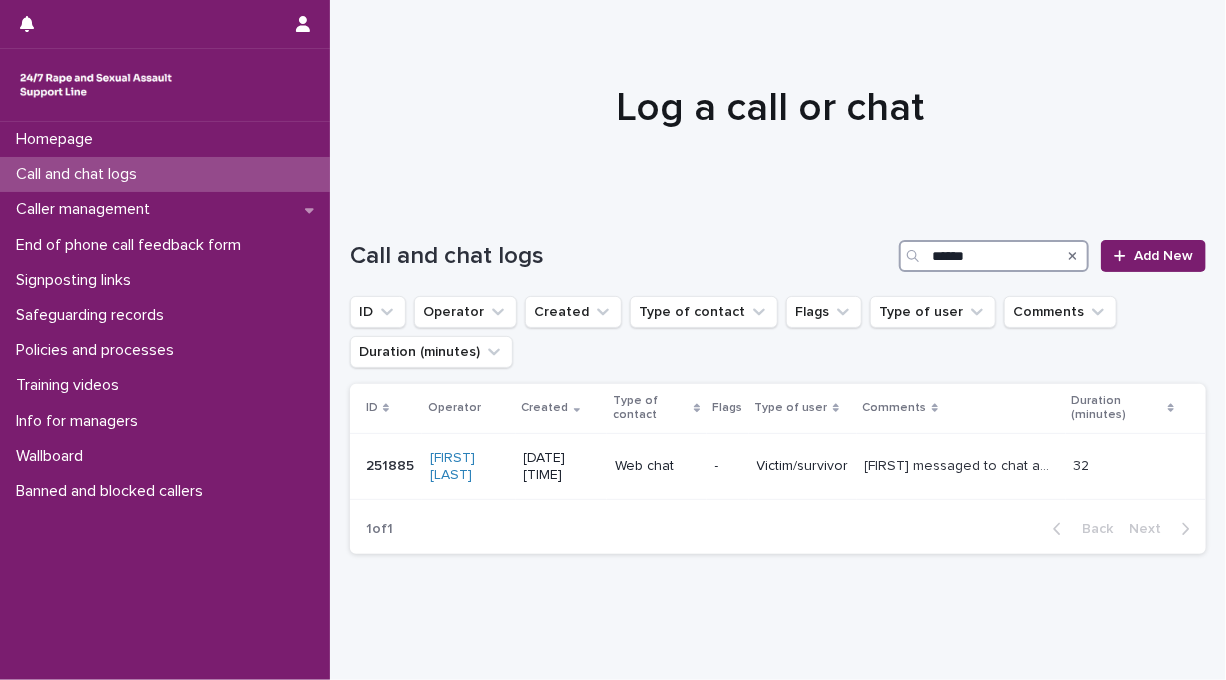 click on "******" at bounding box center [994, 256] 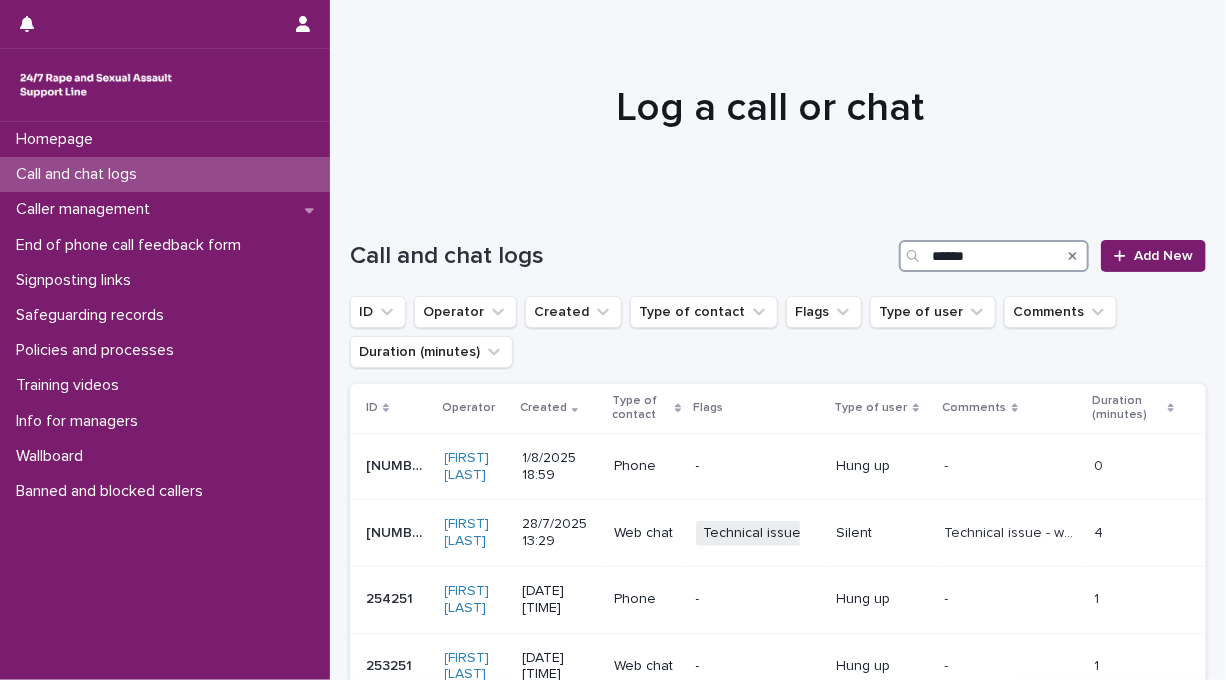 type on "******" 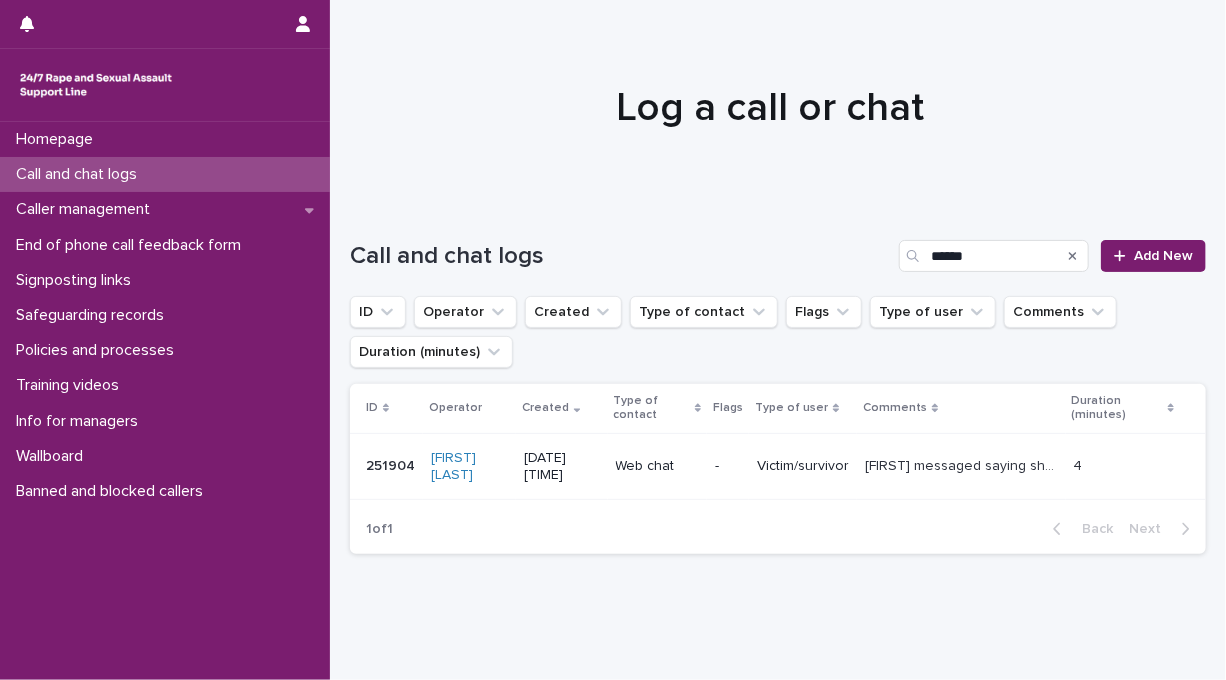 click on "[FIRST] messaged saying she knew she wasn't allowed another chat today but wanted to apologize for having to leave our earlier chat suddenly. I reassured her and she ended the chat [FIRST] messaged saying she knew she wasn't allowed another chat today but wanted to apologize for having to leave our earlier chat suddenly. I reassured her and she ended the chat" at bounding box center (961, 466) 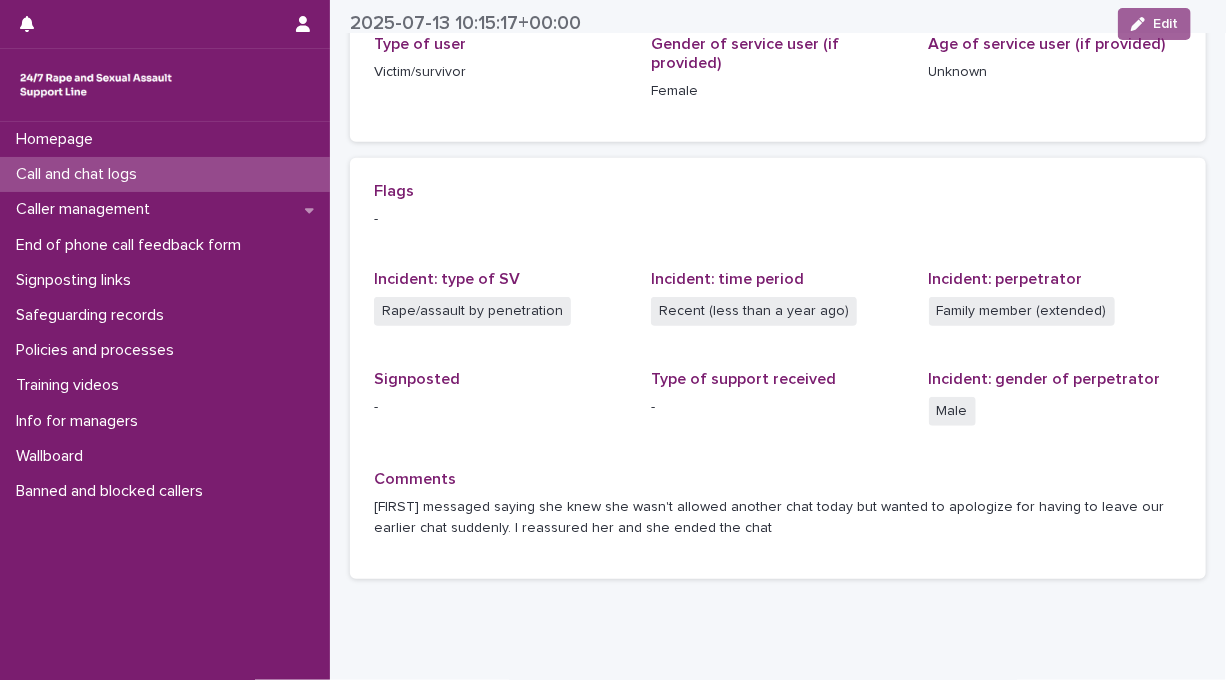scroll, scrollTop: 398, scrollLeft: 0, axis: vertical 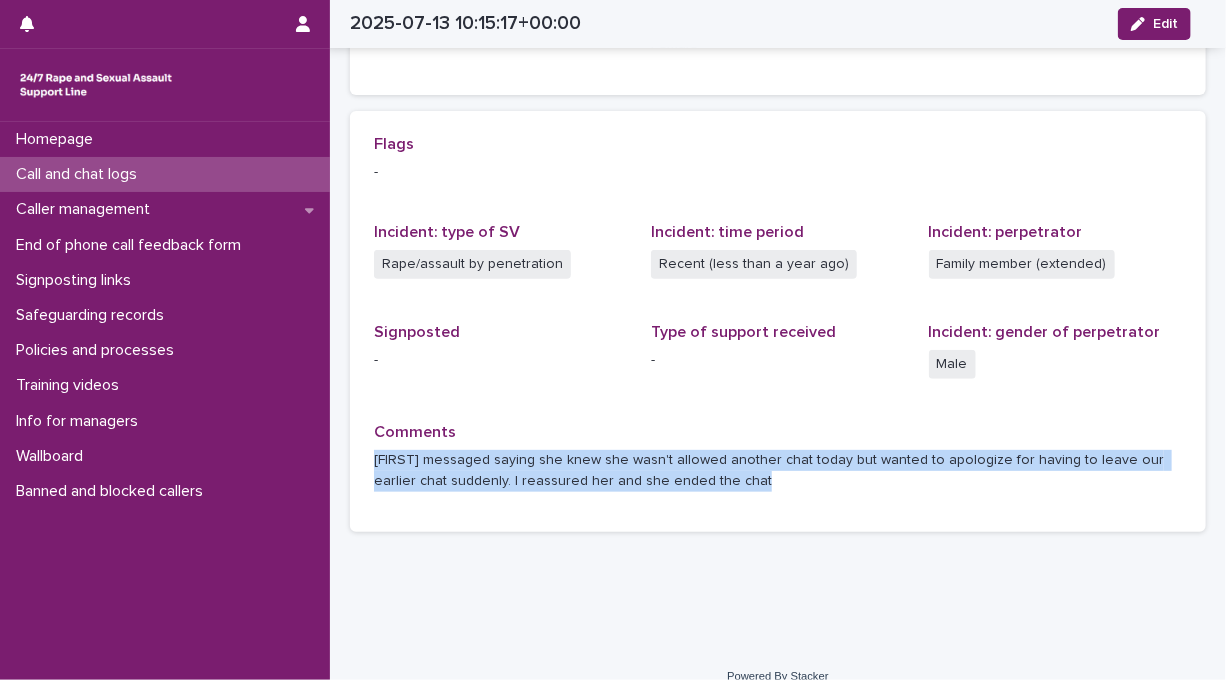drag, startPoint x: 749, startPoint y: 479, endPoint x: 372, endPoint y: 455, distance: 377.76315 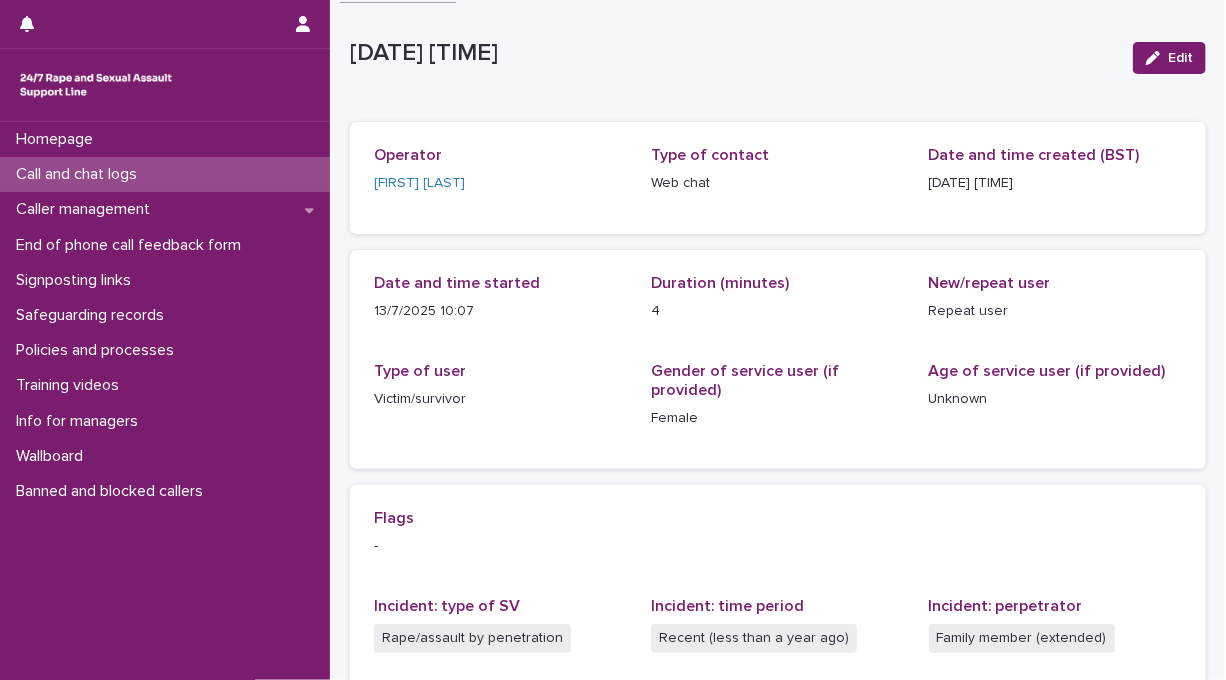 scroll, scrollTop: 0, scrollLeft: 0, axis: both 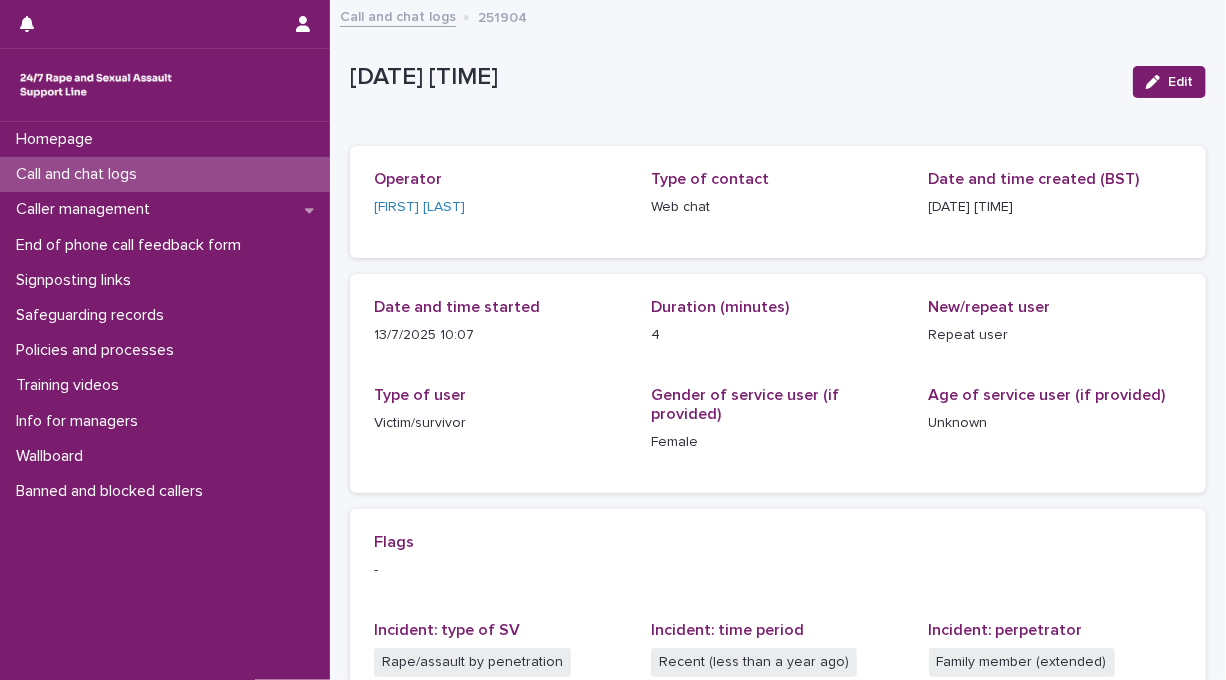 click on "Call and chat logs" at bounding box center [398, 15] 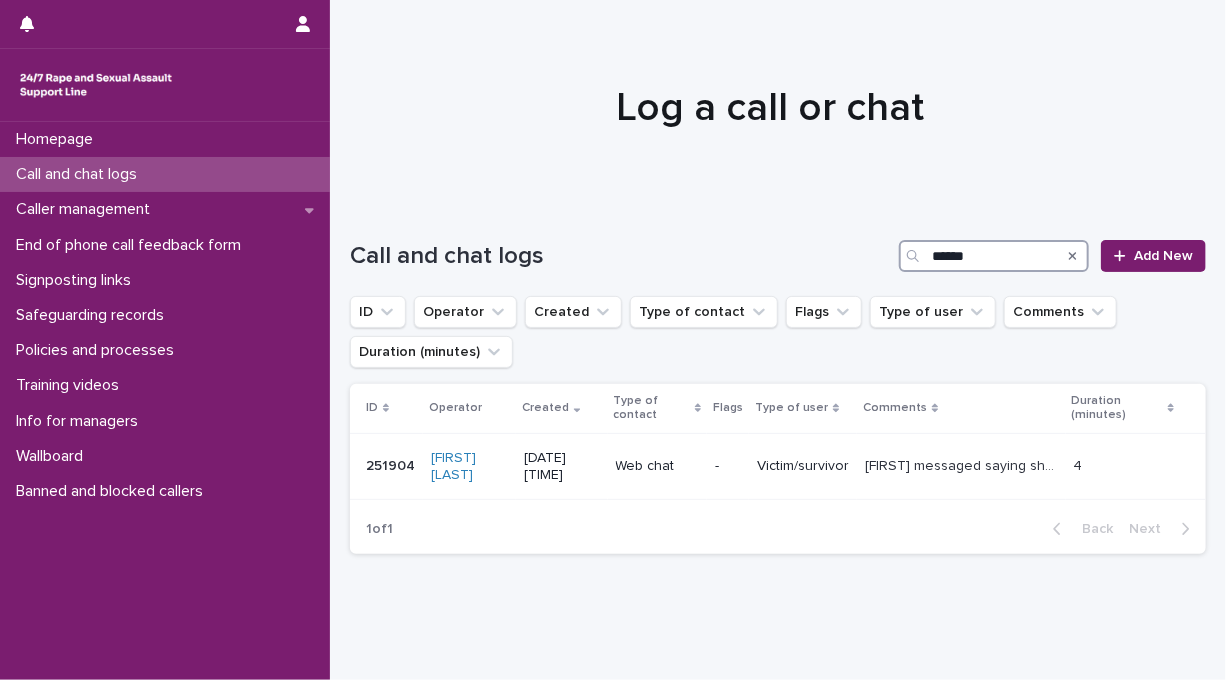 click on "******" at bounding box center [994, 256] 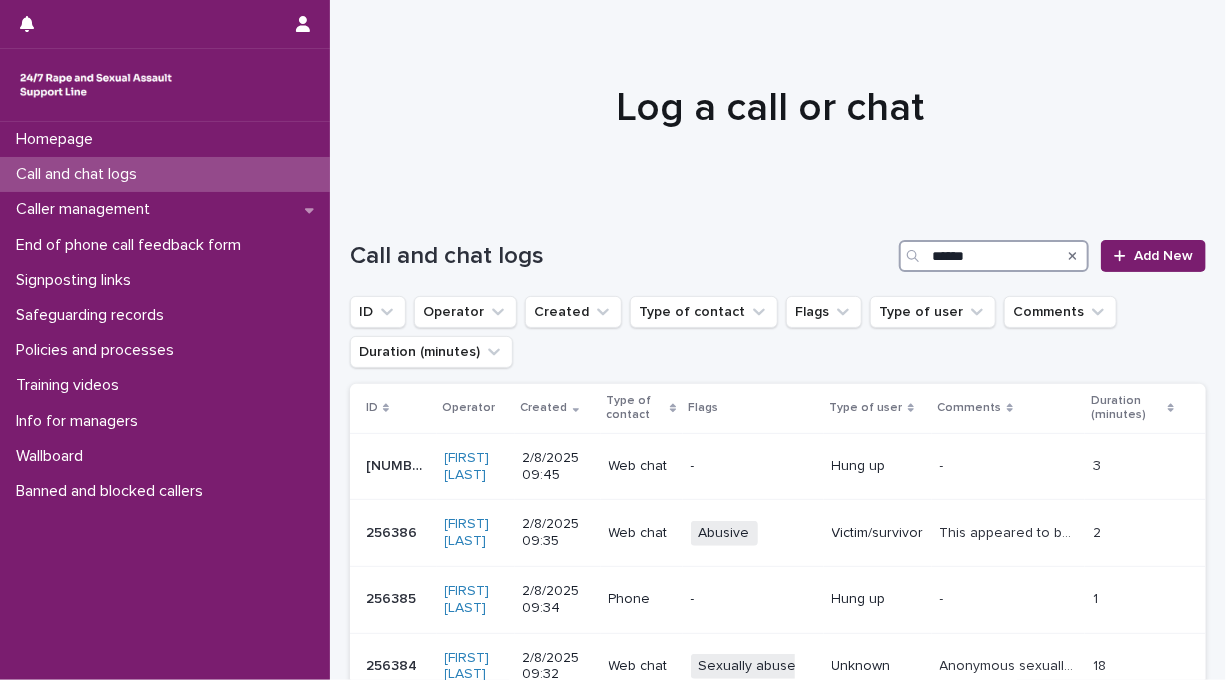 type on "******" 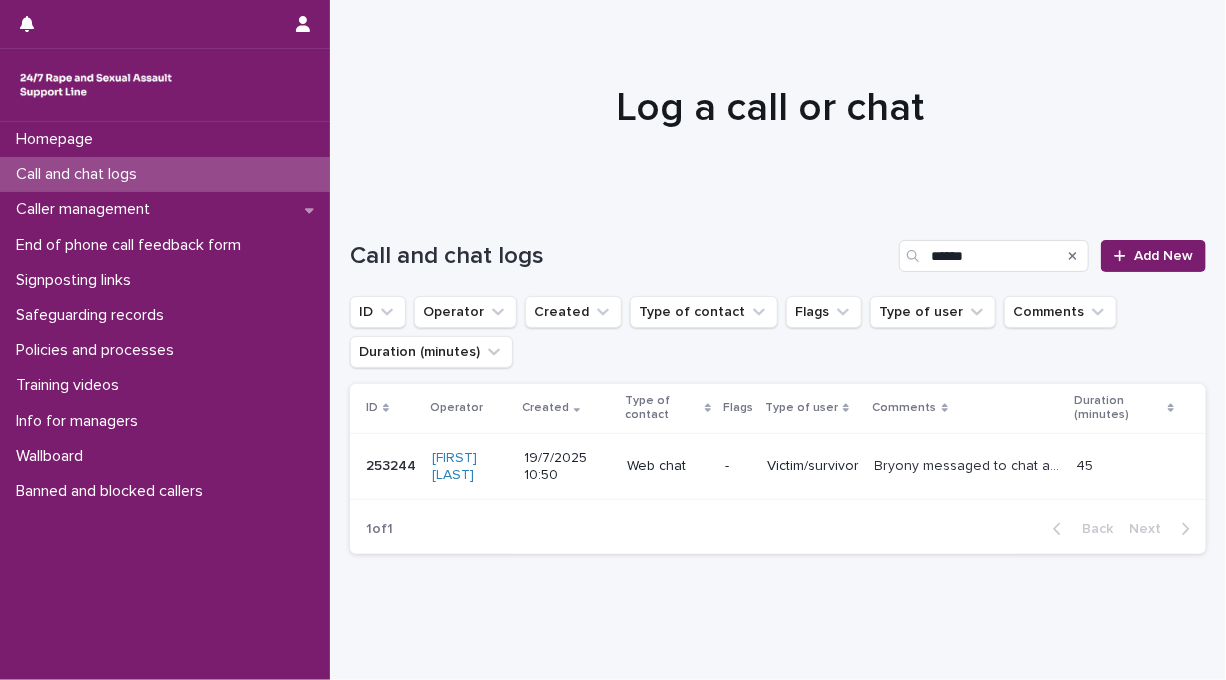 click on "Bryony messaged to chat about her feelings about her male relative continuing to torment her about his rape of her a few months ago." at bounding box center (969, 464) 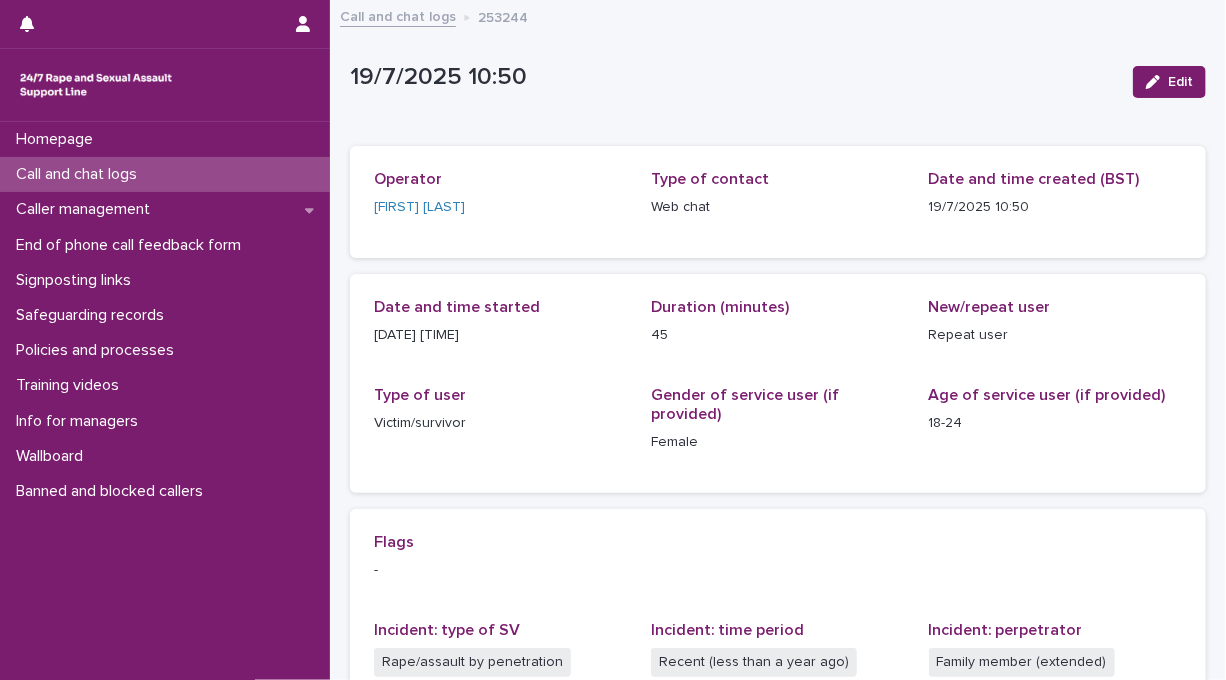 scroll, scrollTop: 422, scrollLeft: 0, axis: vertical 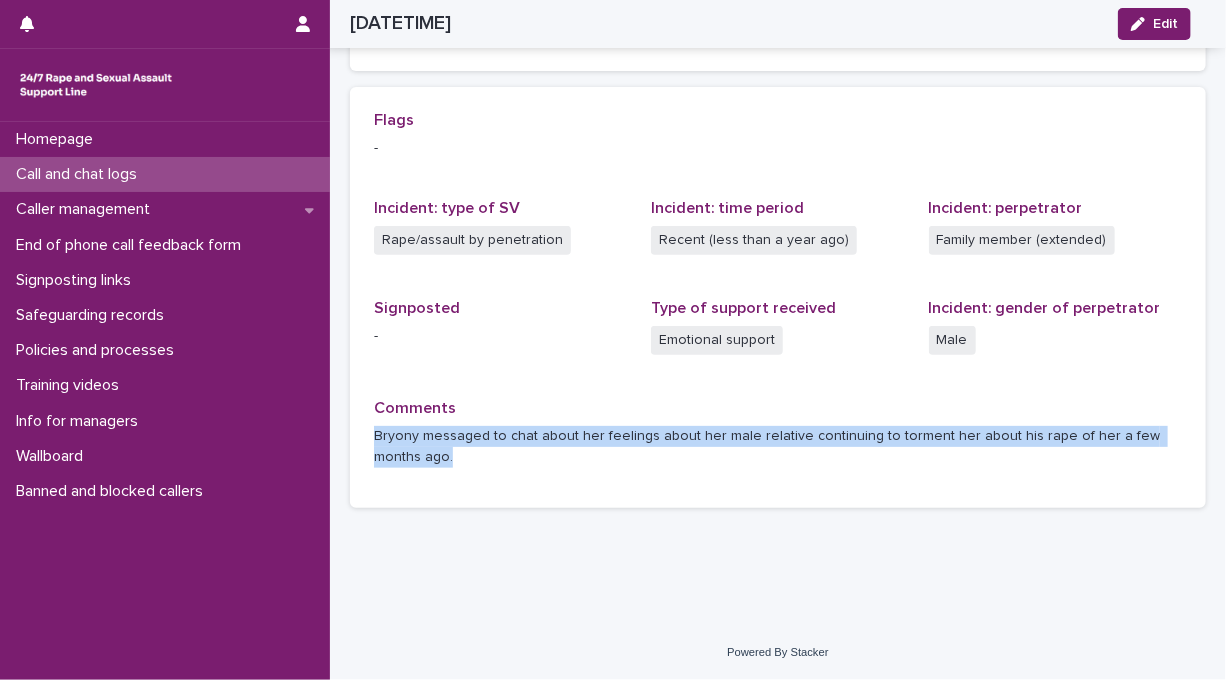 drag, startPoint x: 464, startPoint y: 469, endPoint x: 333, endPoint y: 434, distance: 135.59499 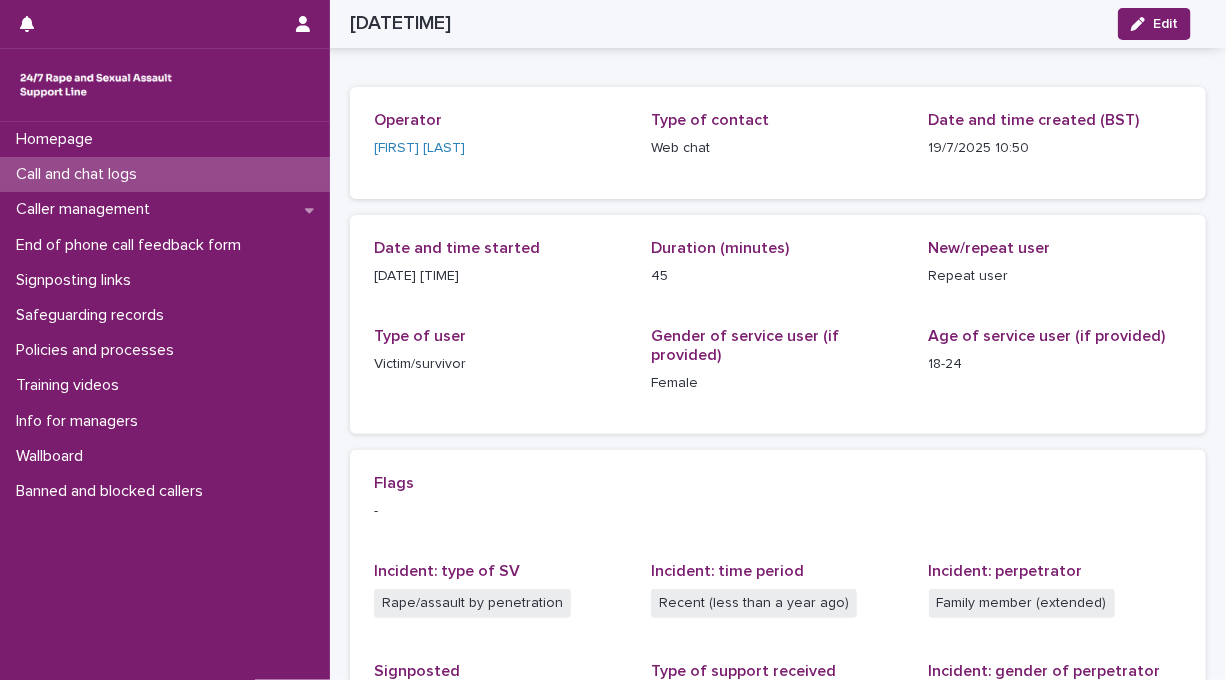 scroll, scrollTop: 0, scrollLeft: 0, axis: both 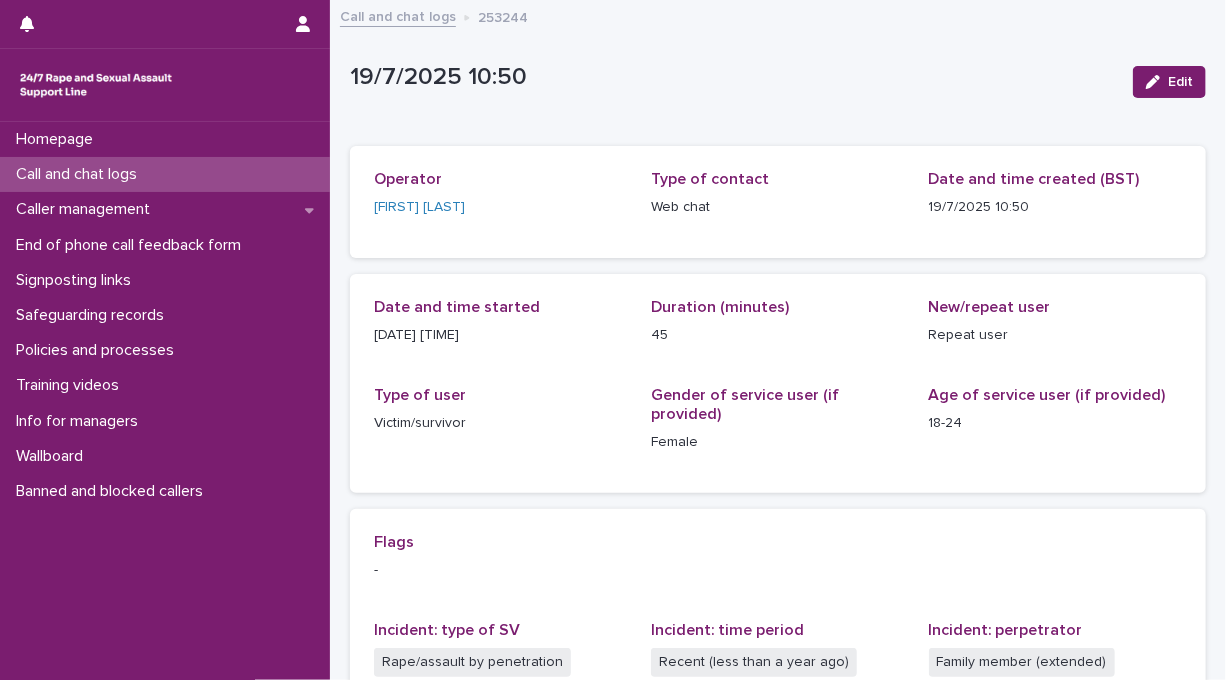 click on "Call and chat logs" at bounding box center (398, 15) 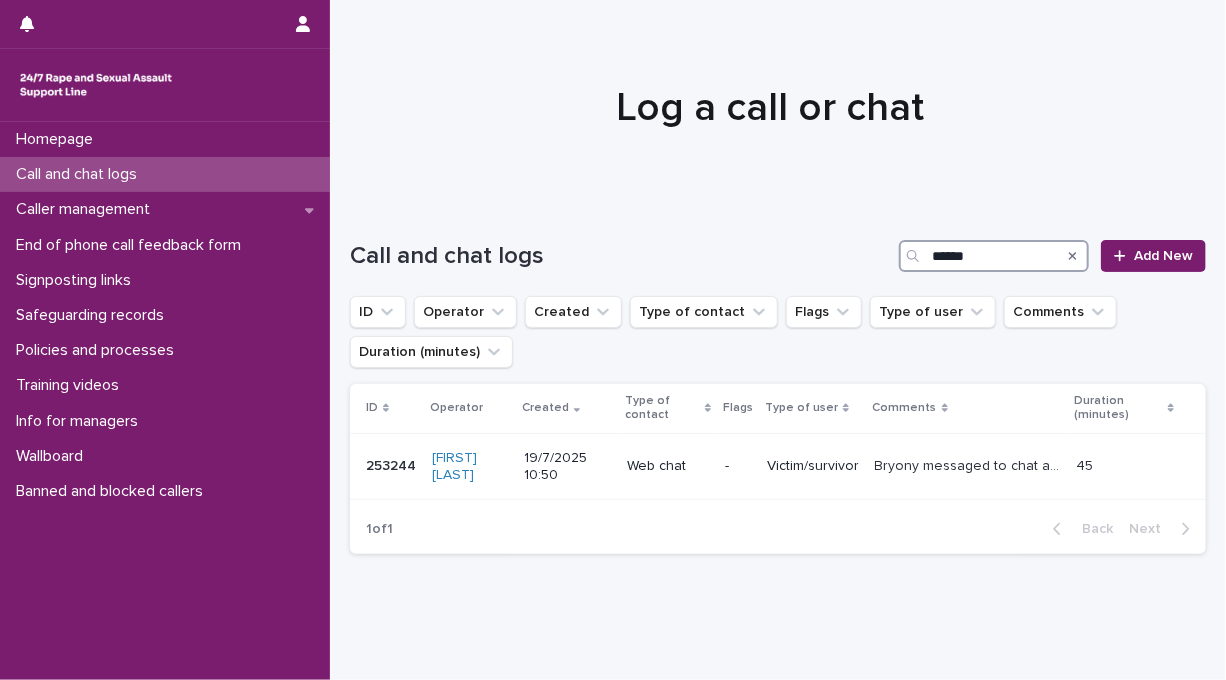click on "******" at bounding box center (994, 256) 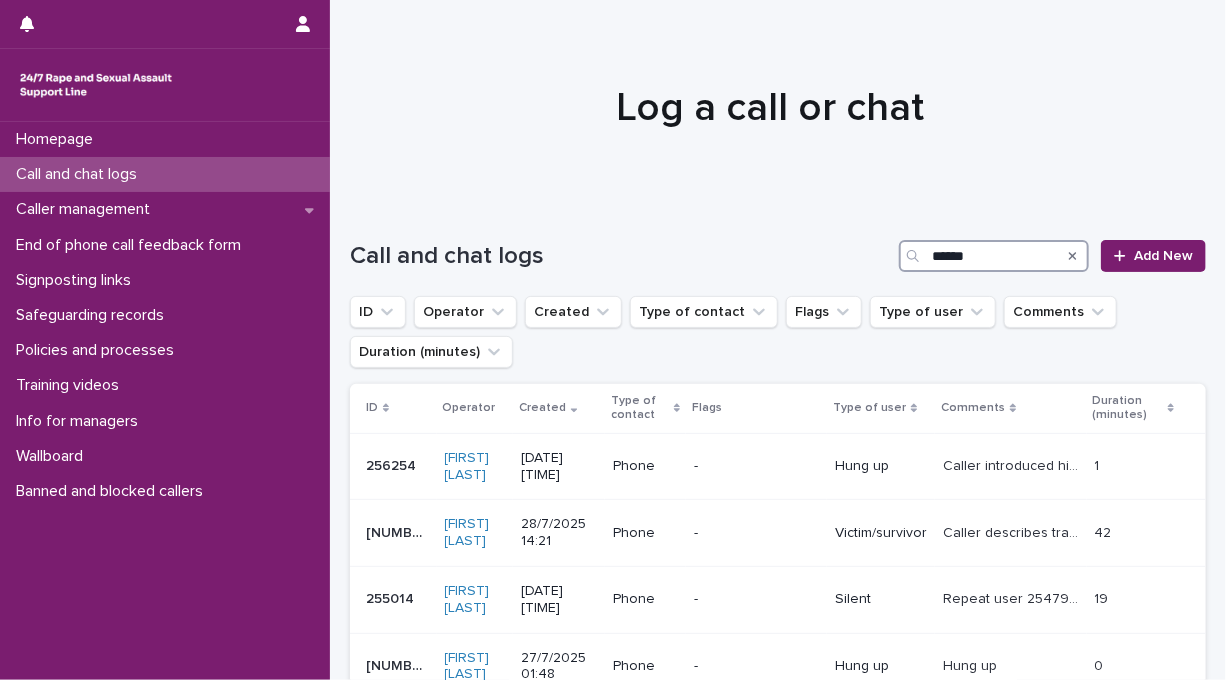 type on "******" 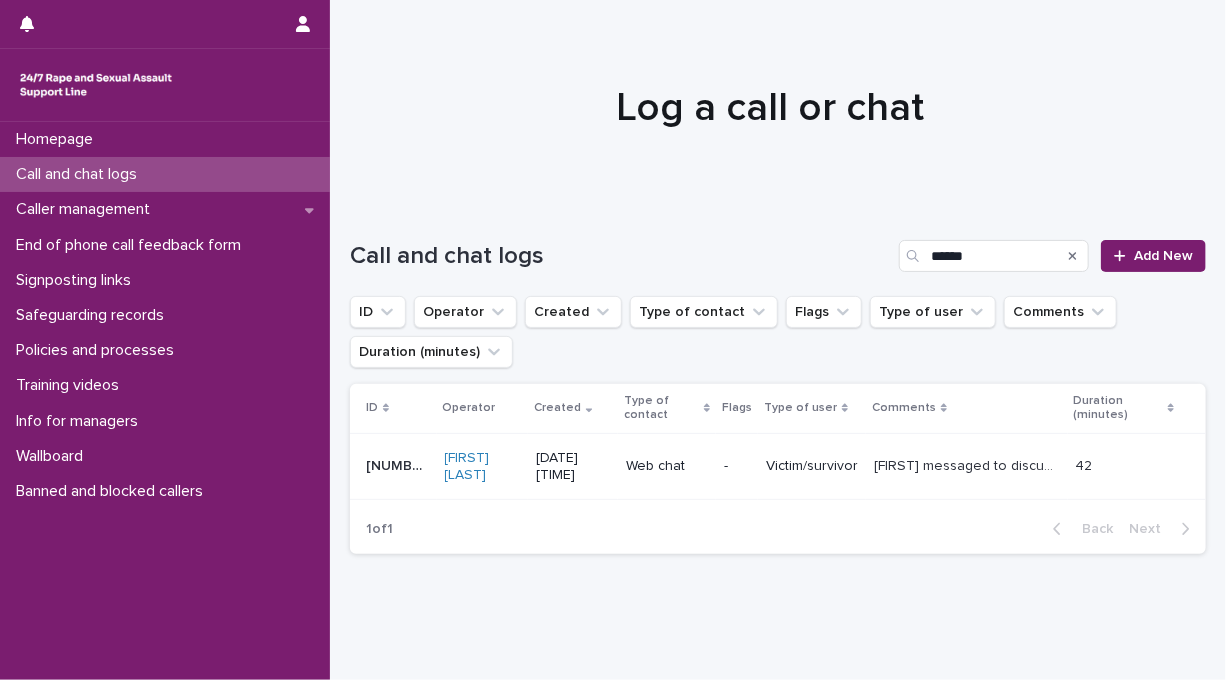 click on "Victim/survivor" at bounding box center (812, 466) 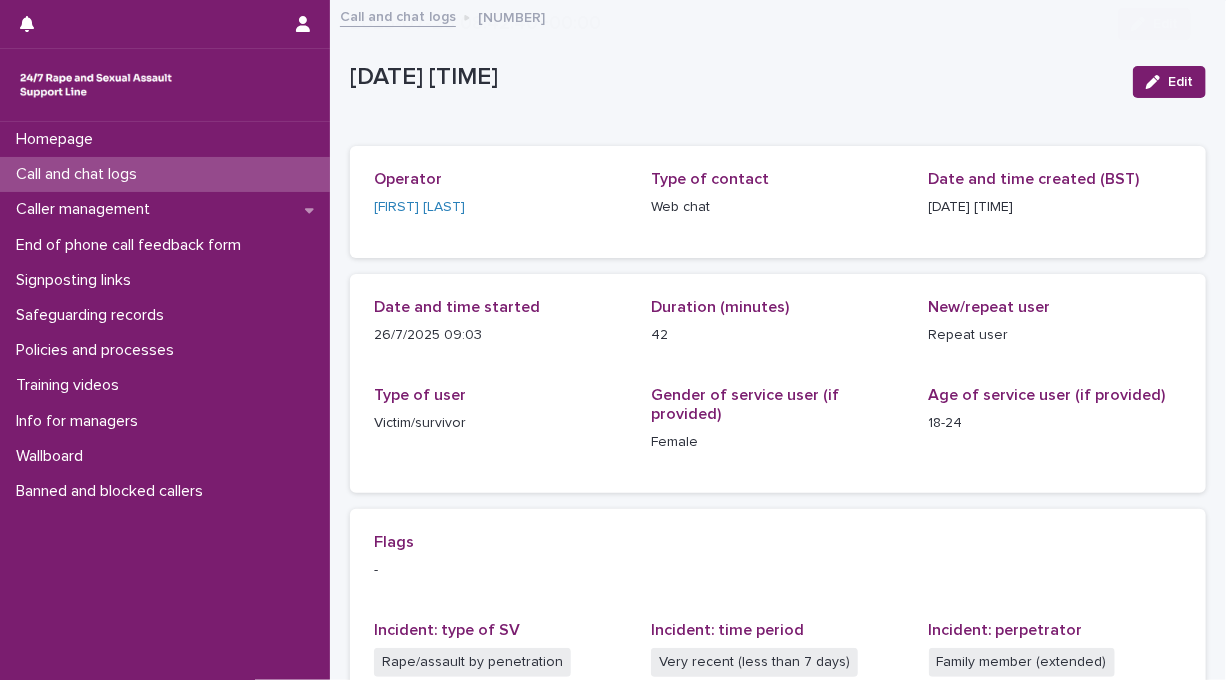 scroll, scrollTop: 455, scrollLeft: 0, axis: vertical 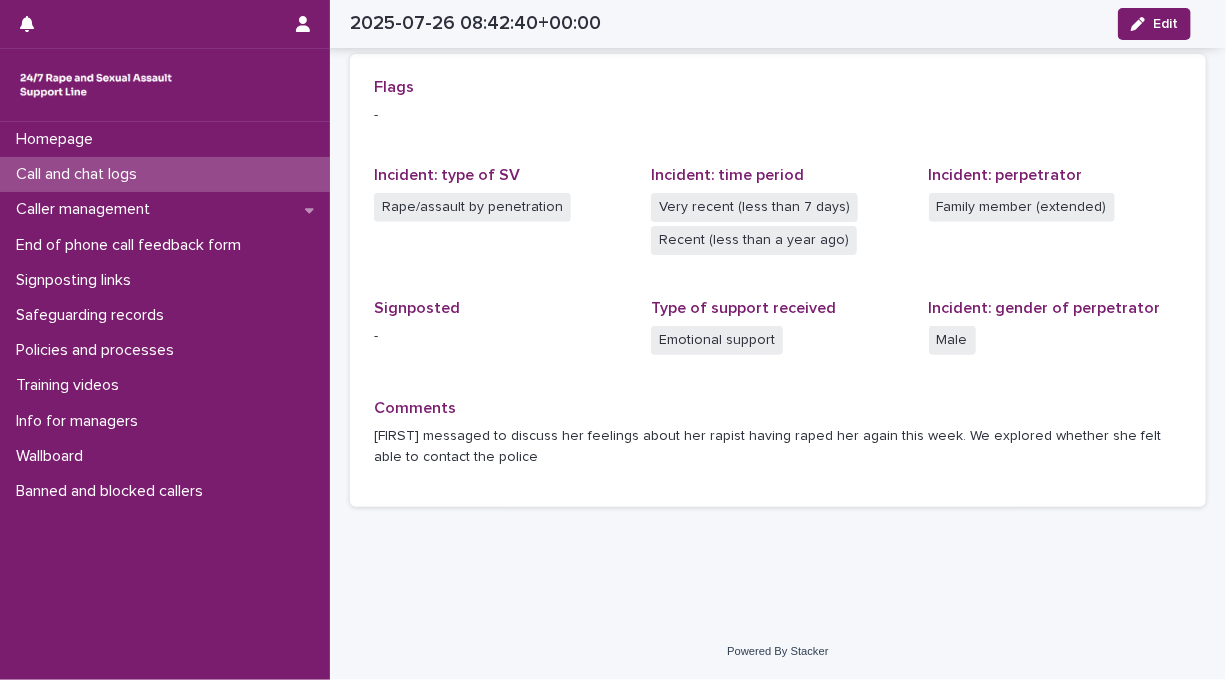 drag, startPoint x: 524, startPoint y: 461, endPoint x: 362, endPoint y: 435, distance: 164.07315 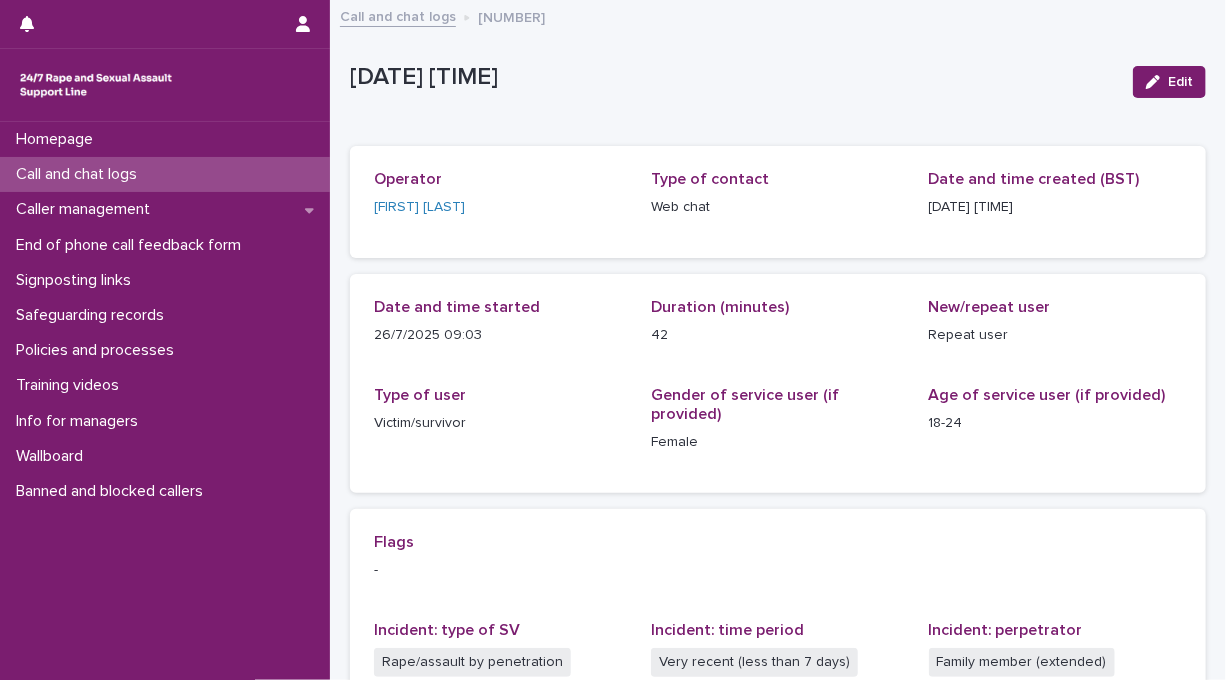 click on "Call and chat logs" at bounding box center [398, 15] 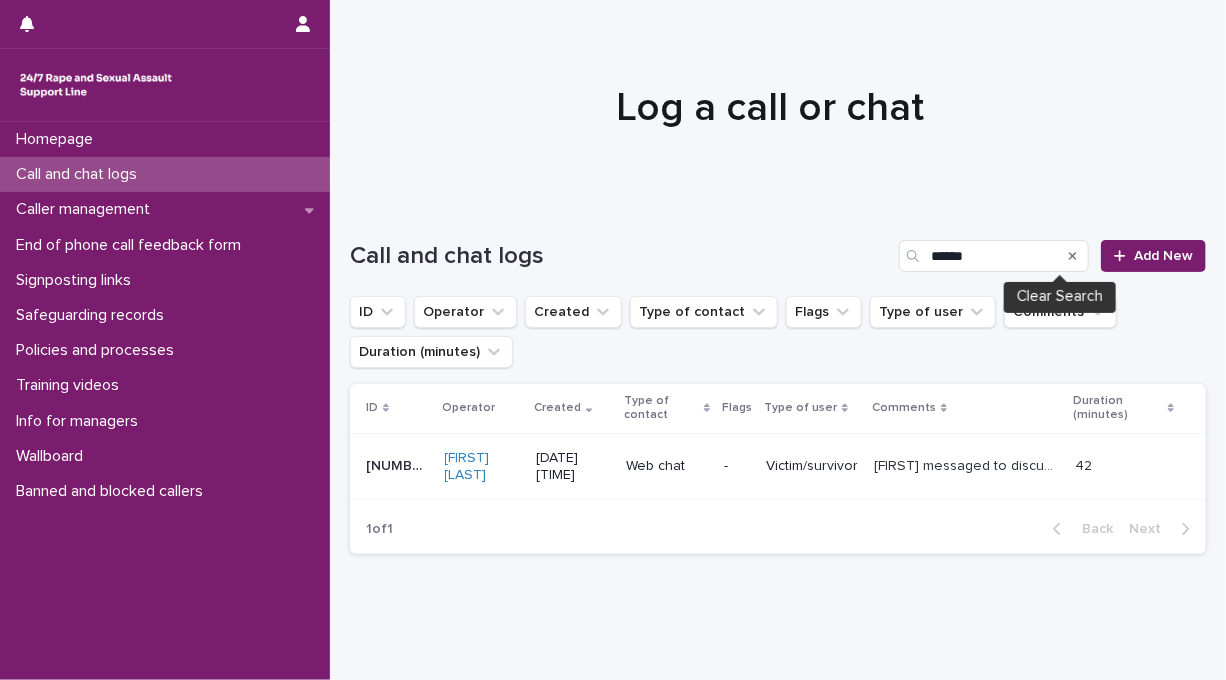 click 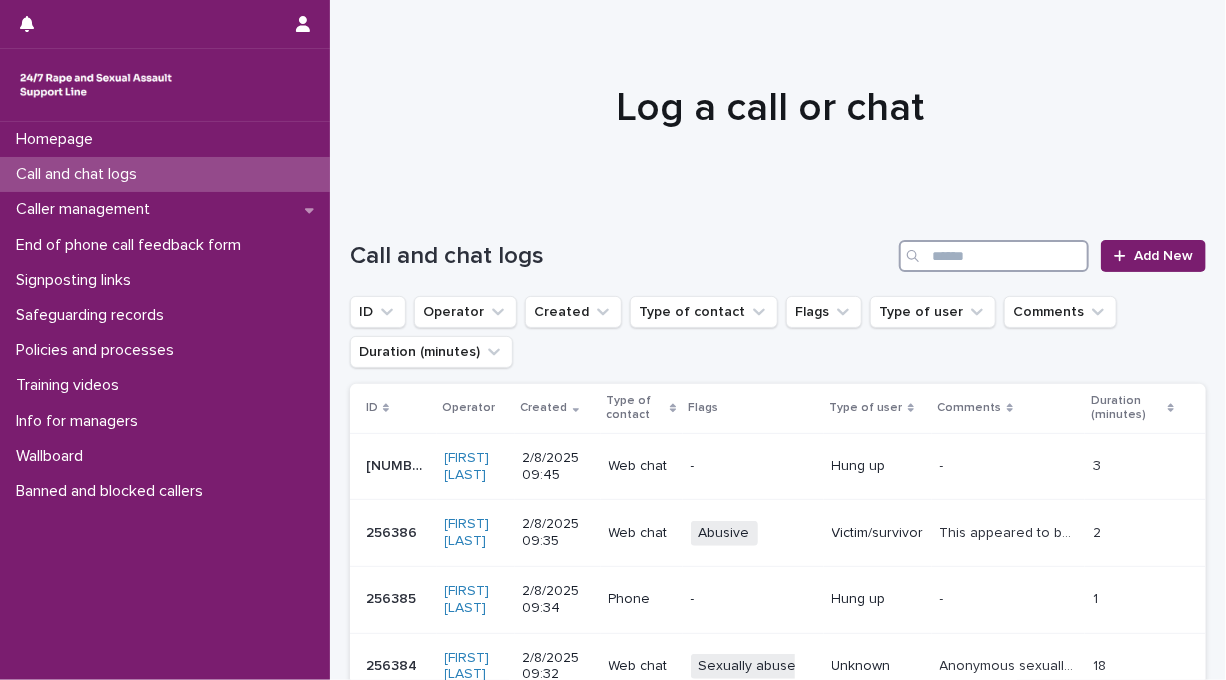 click at bounding box center (994, 256) 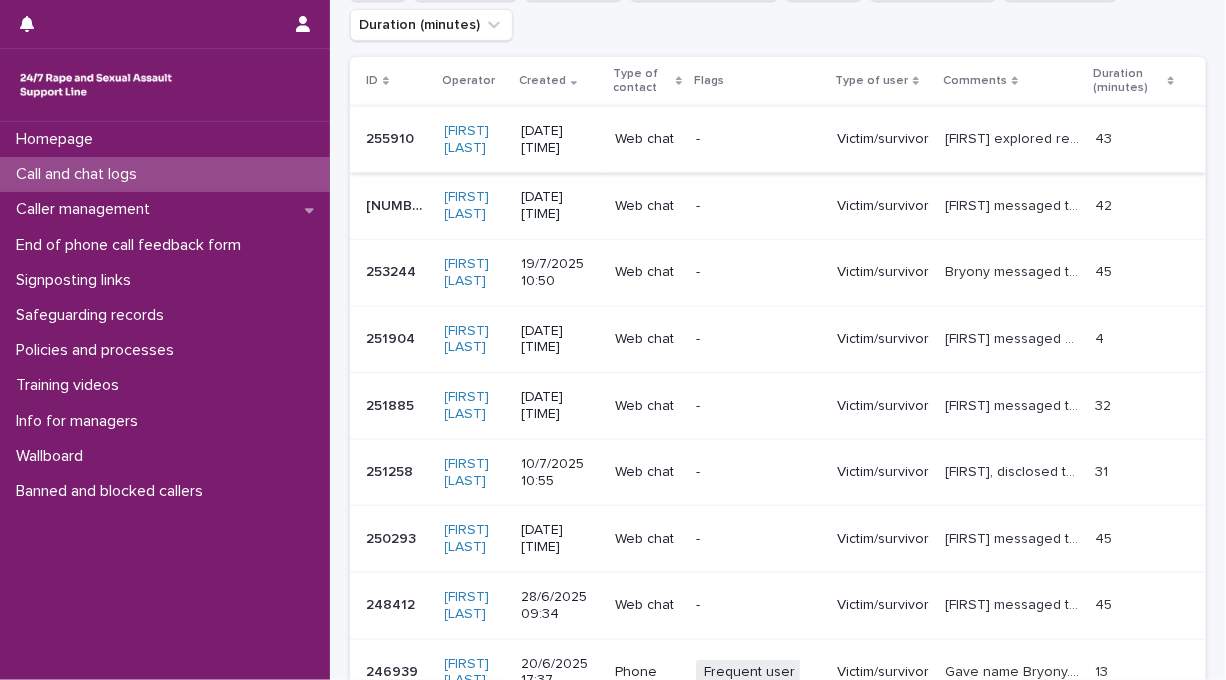 scroll, scrollTop: 356, scrollLeft: 0, axis: vertical 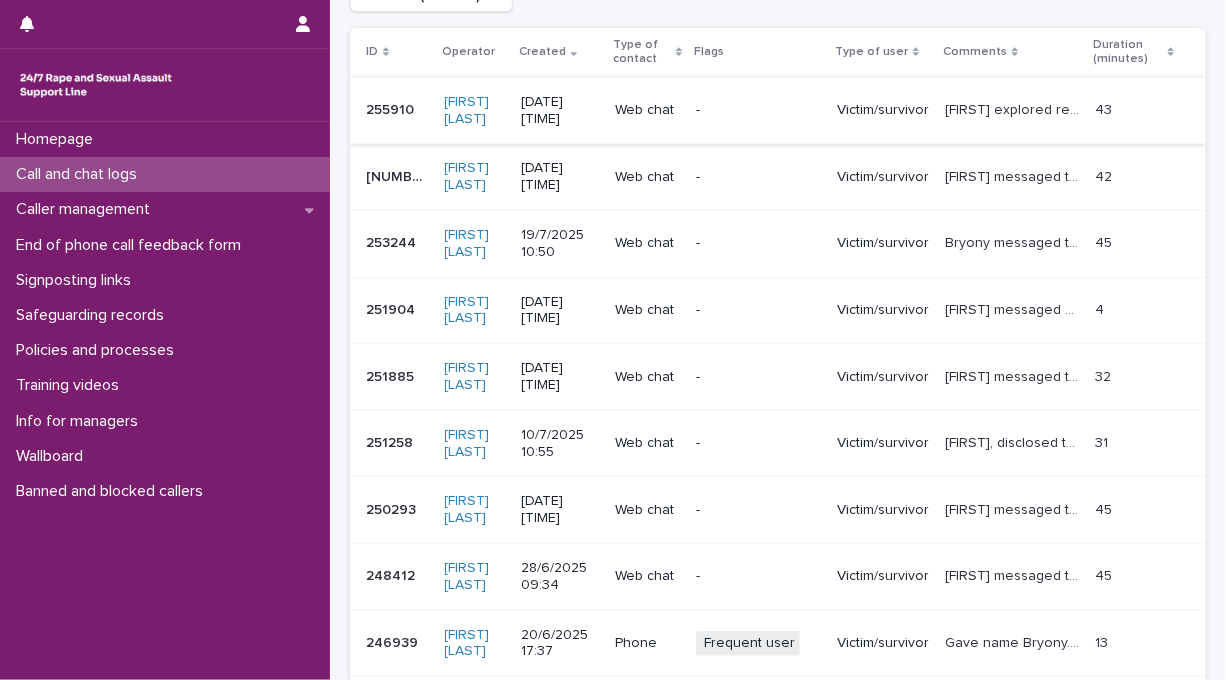 type on "******" 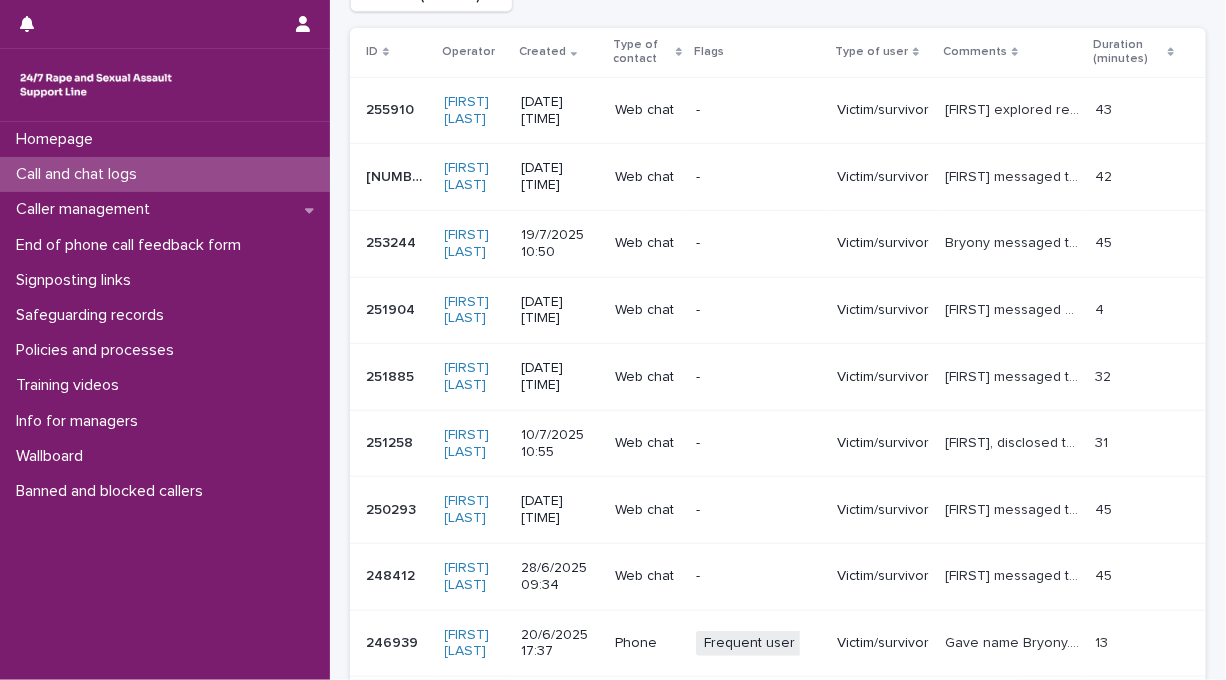 click on "[FIRST] explored recent sexual assault and how this has triggered past memories of sexual violence whilst she was living in France. Supported to explore emotions and feeling during the chat and signposted to sexual violence counselling." at bounding box center (1014, 108) 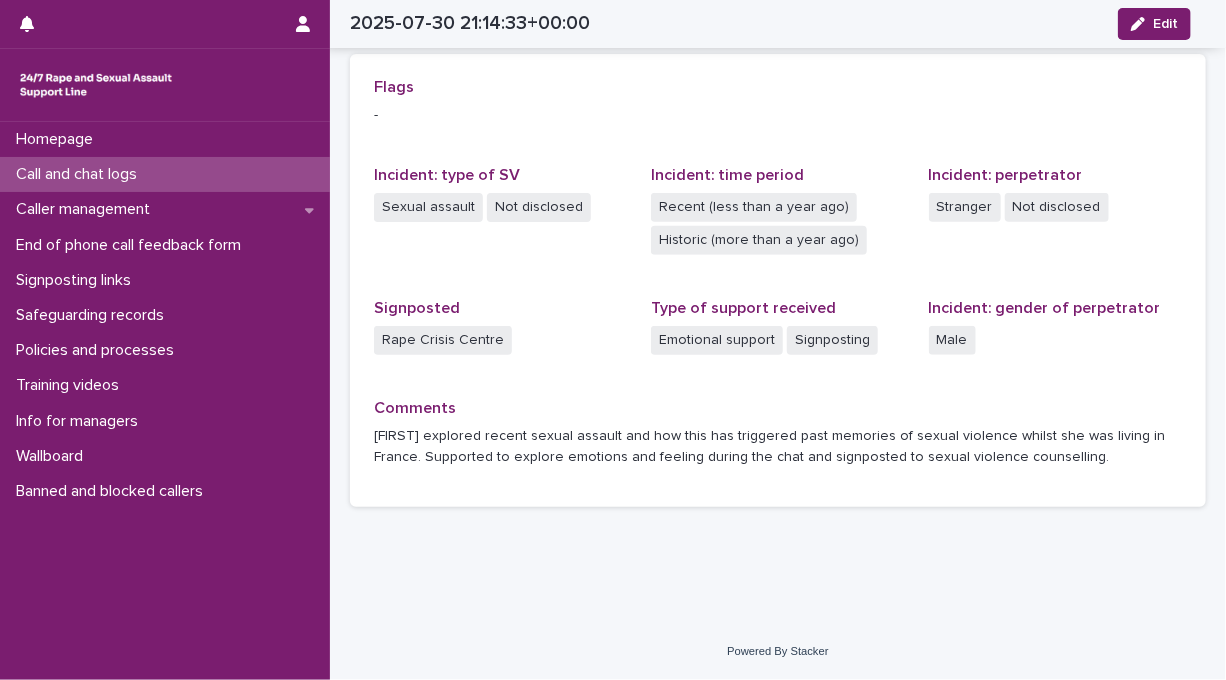 scroll, scrollTop: 0, scrollLeft: 0, axis: both 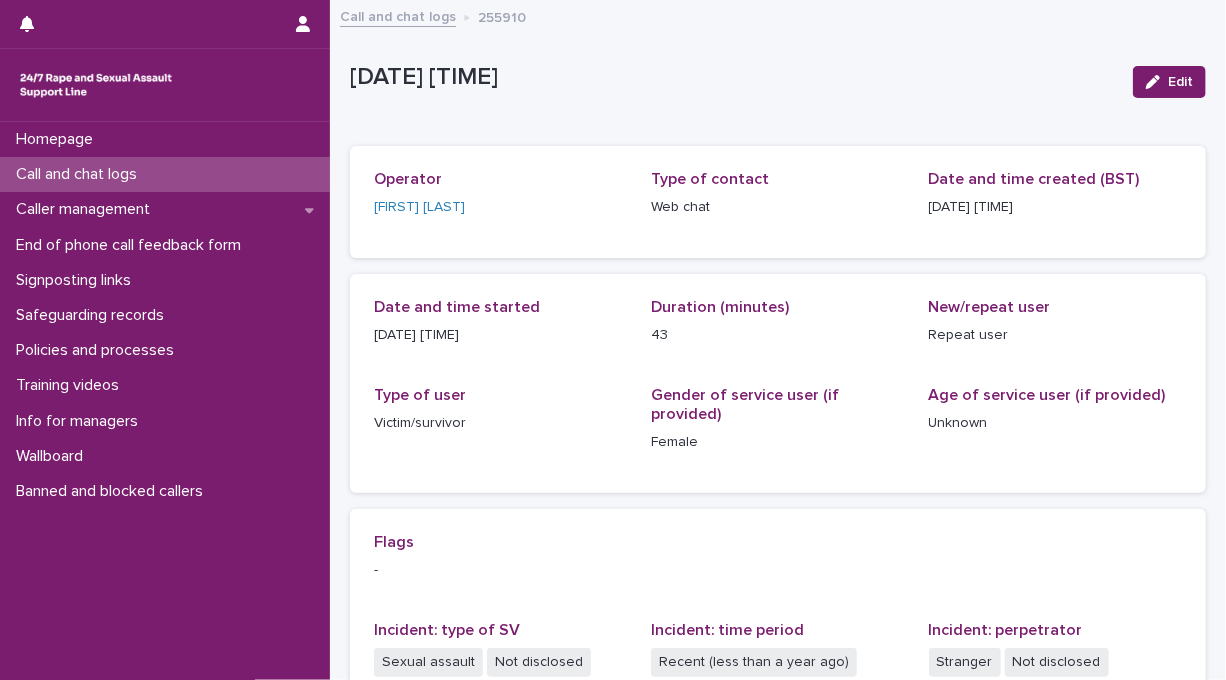 click on "Call and chat logs" at bounding box center [398, 15] 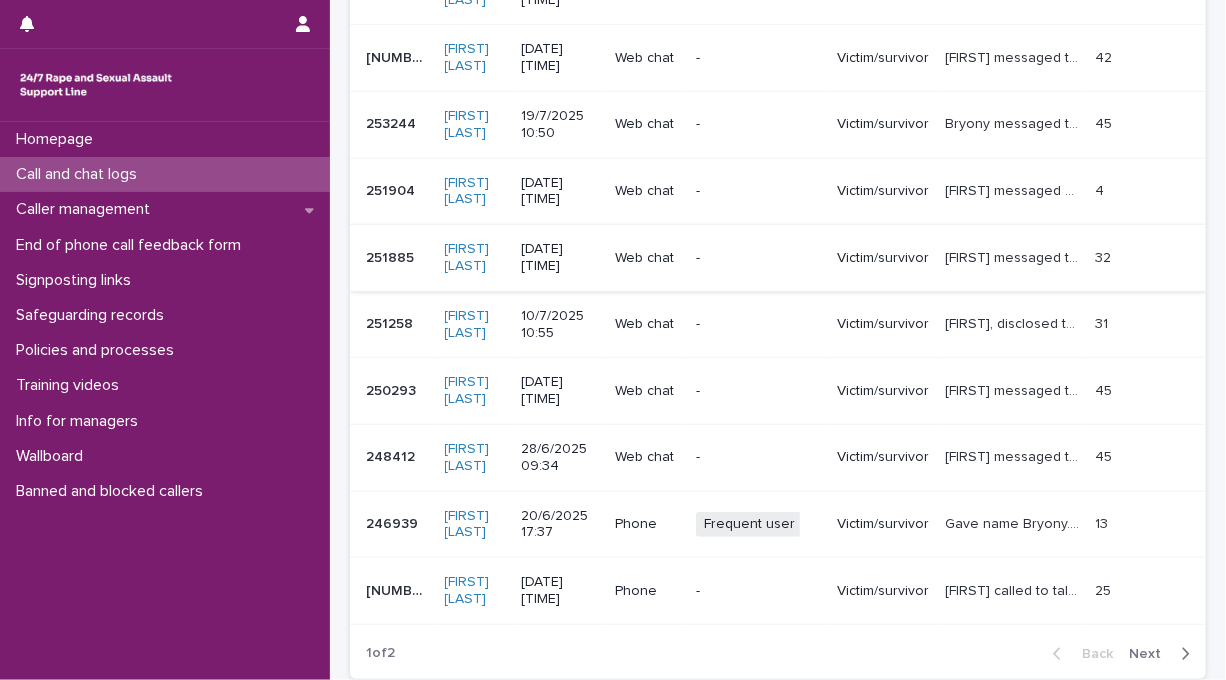 scroll, scrollTop: 476, scrollLeft: 0, axis: vertical 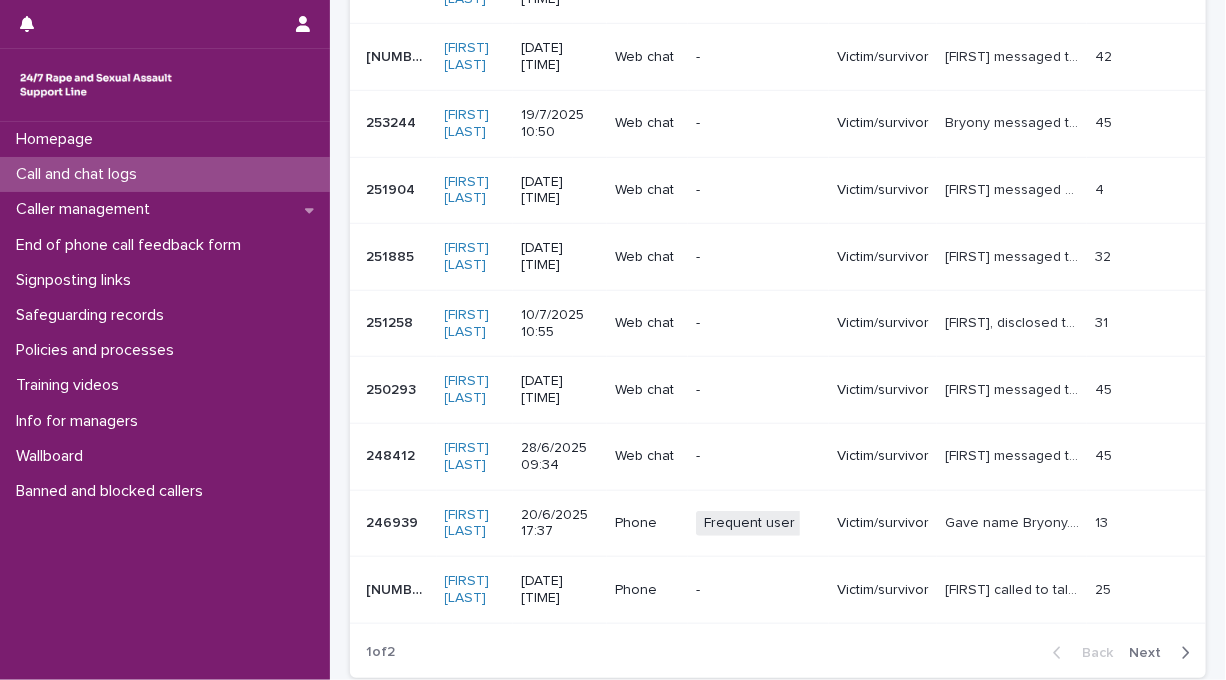 click on "Next" at bounding box center (1151, 653) 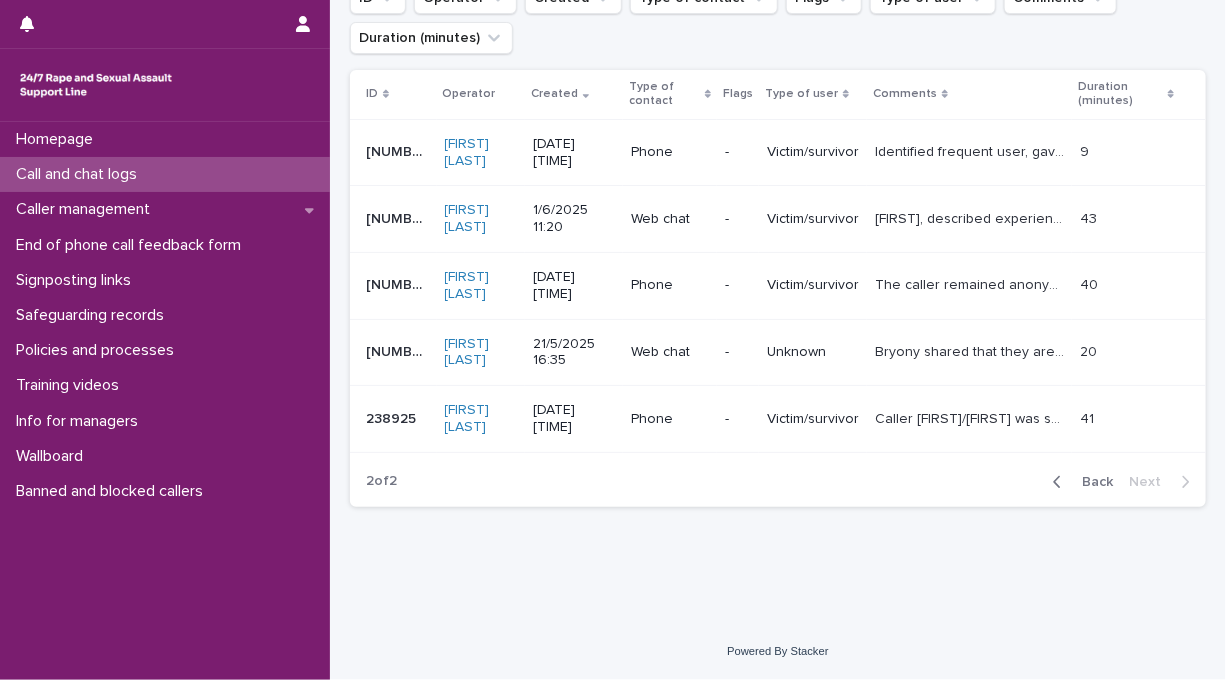 scroll, scrollTop: 310, scrollLeft: 0, axis: vertical 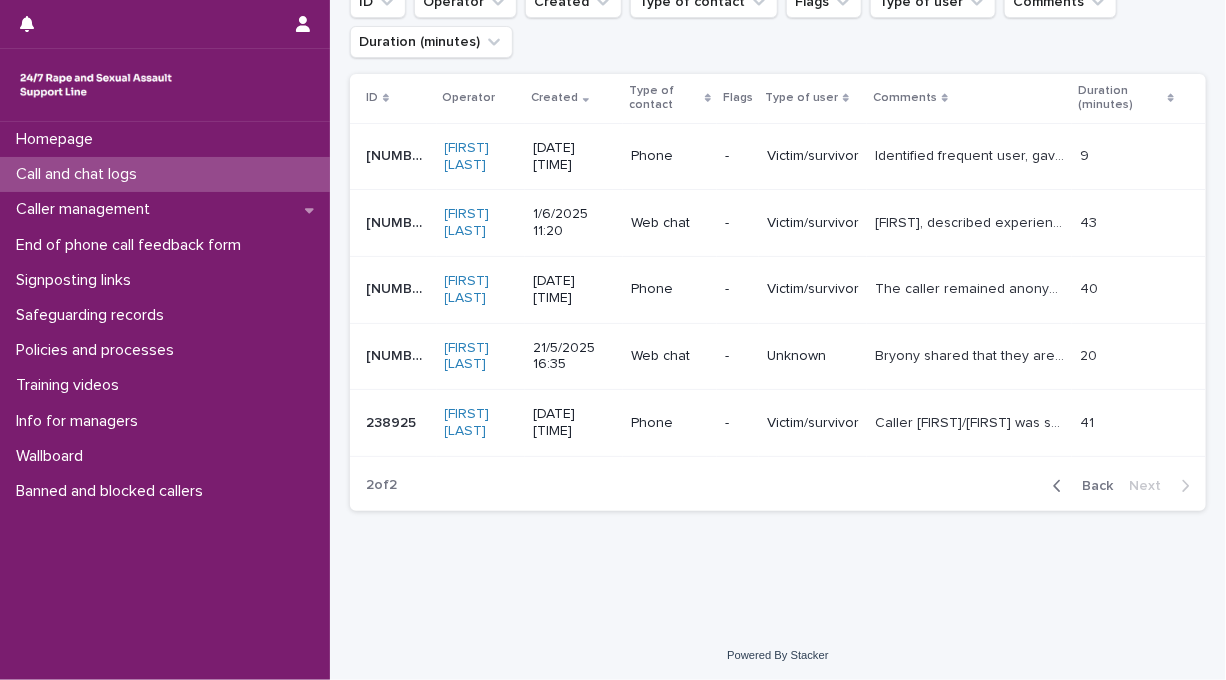 click on "Back" at bounding box center [1091, 486] 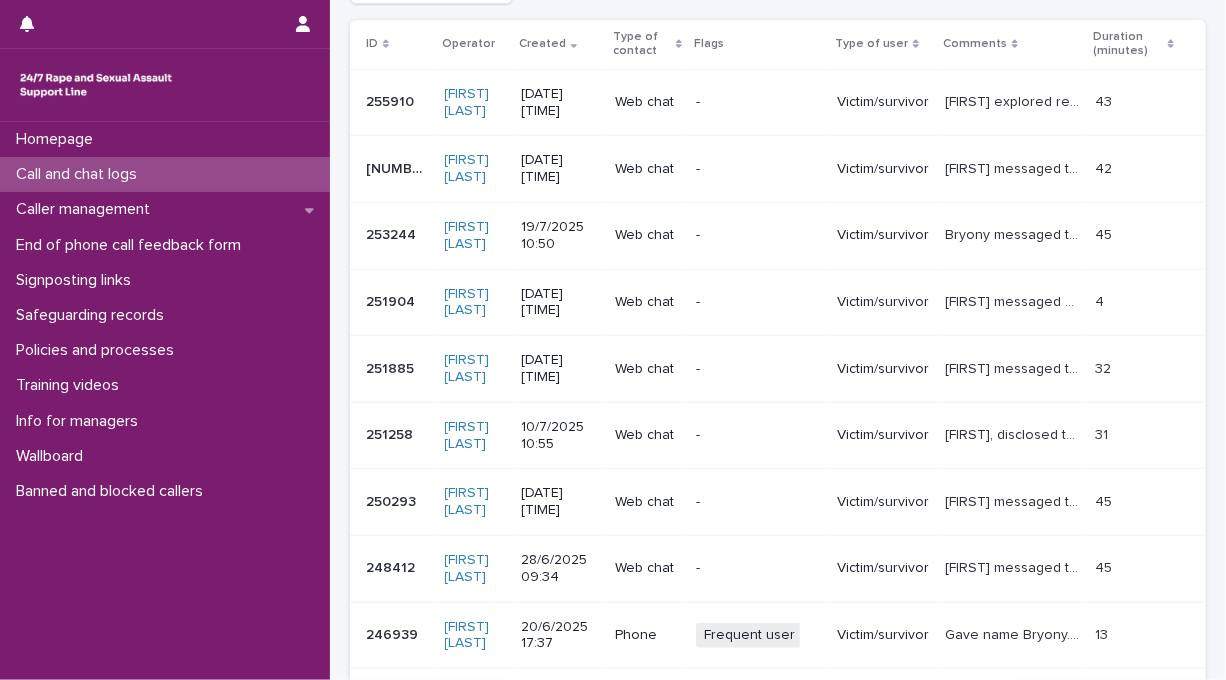 scroll, scrollTop: 179, scrollLeft: 0, axis: vertical 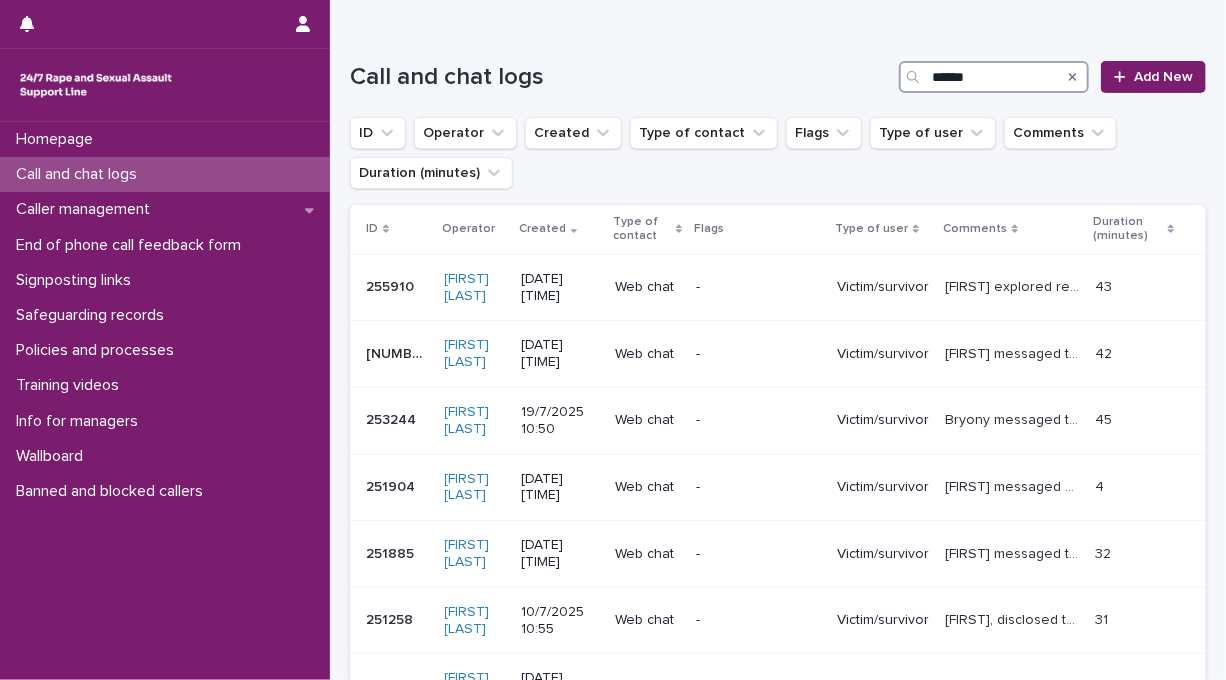 click on "******" at bounding box center [994, 77] 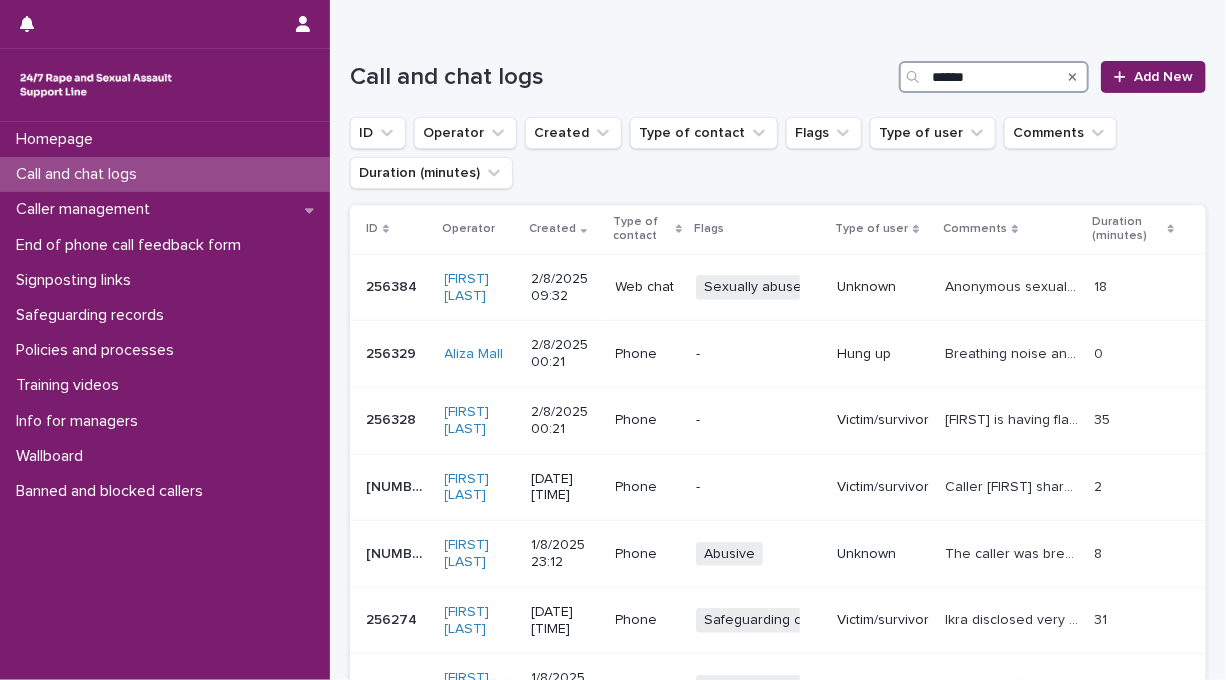 type on "******" 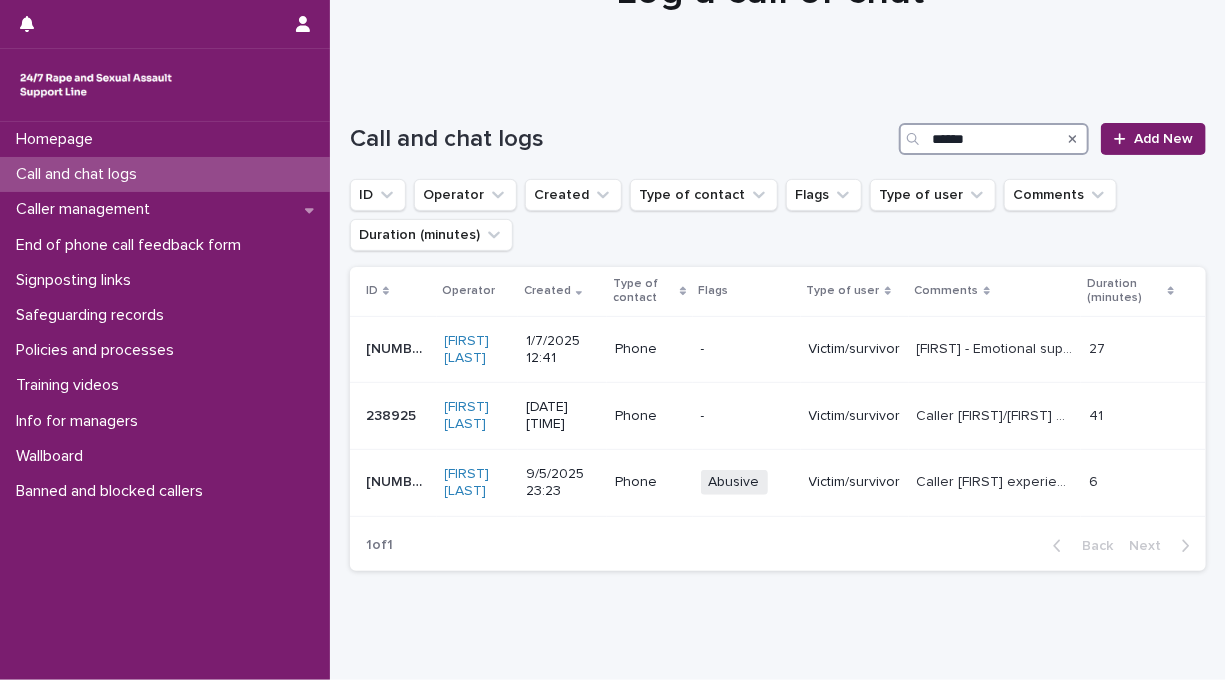 scroll, scrollTop: 179, scrollLeft: 0, axis: vertical 